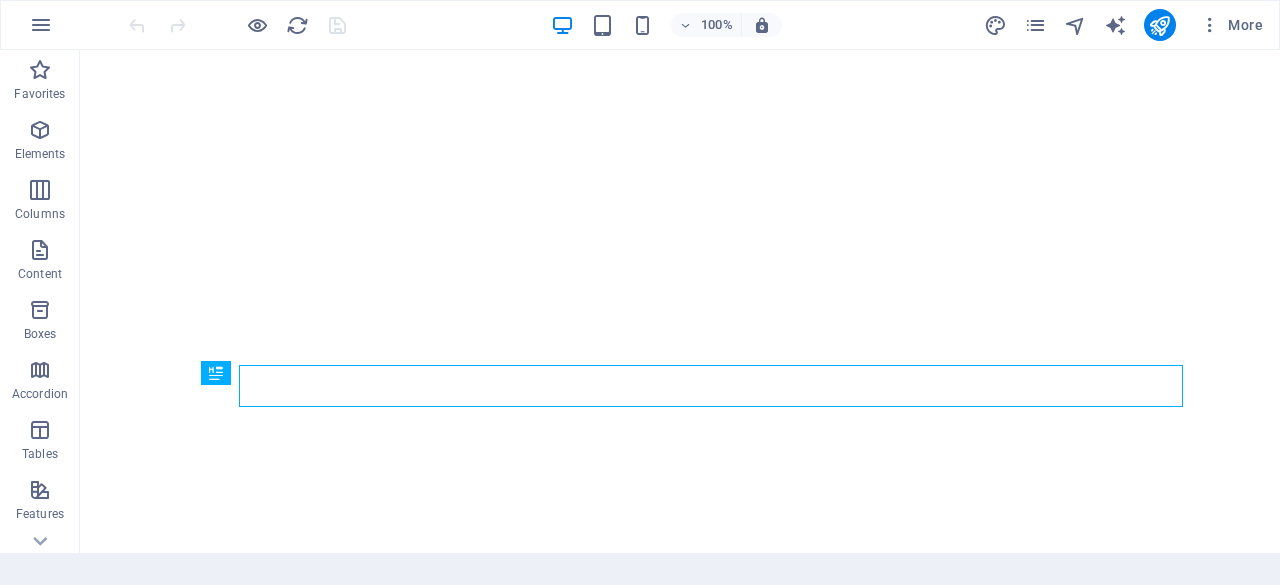 scroll, scrollTop: 0, scrollLeft: 0, axis: both 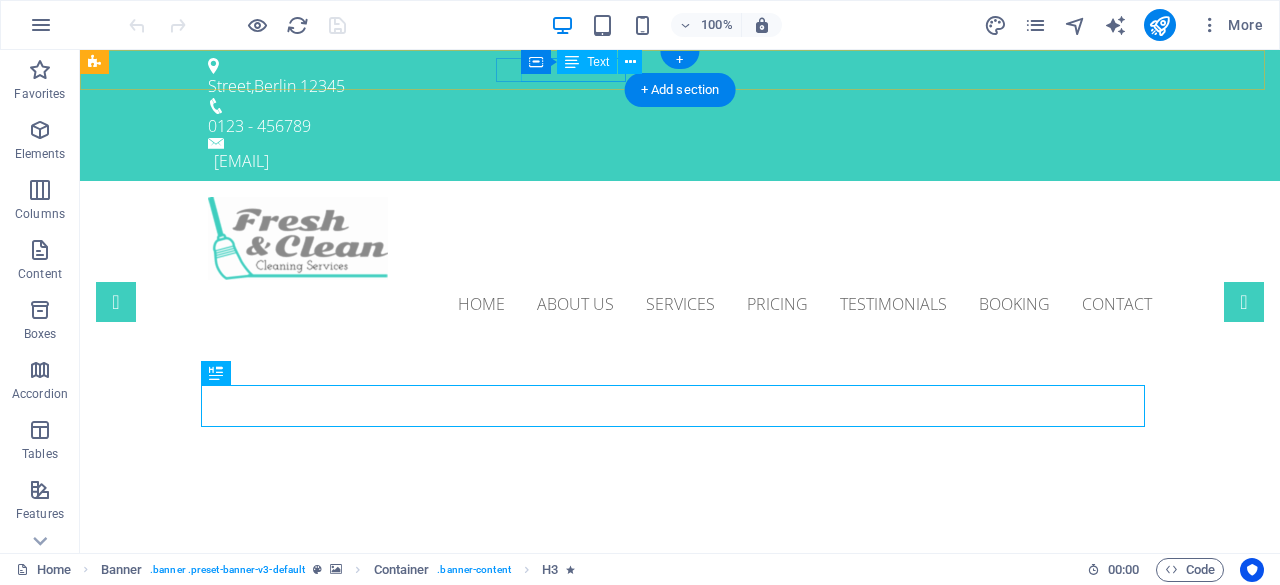 click on "0123 - 456789" at bounding box center [672, 126] 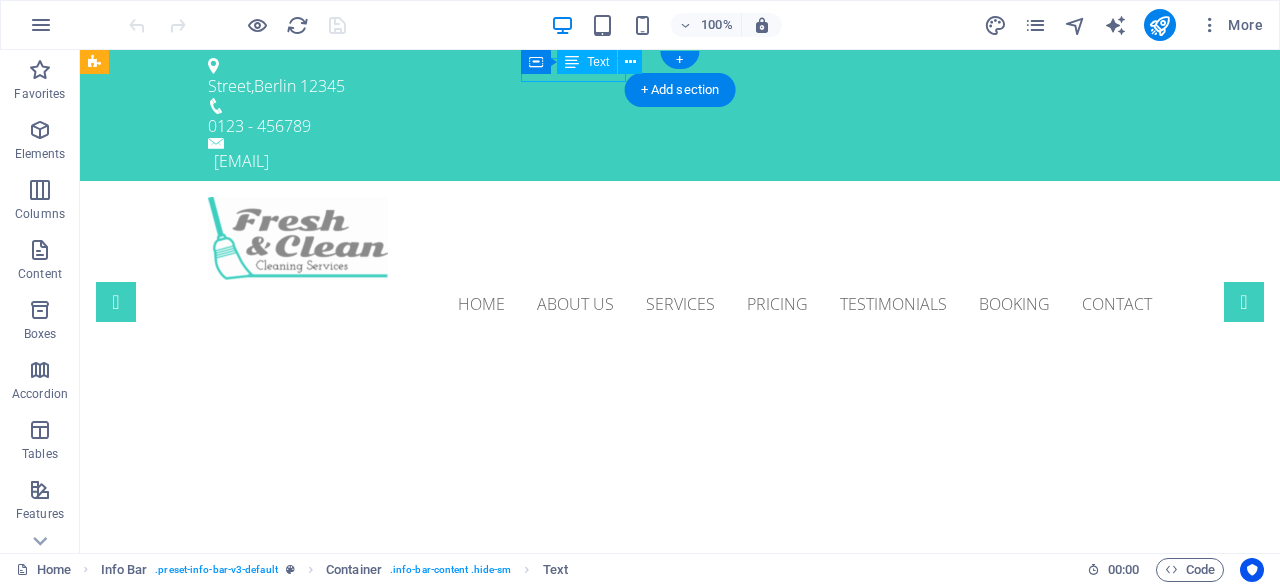 click on "0123 - 456789" at bounding box center [672, 126] 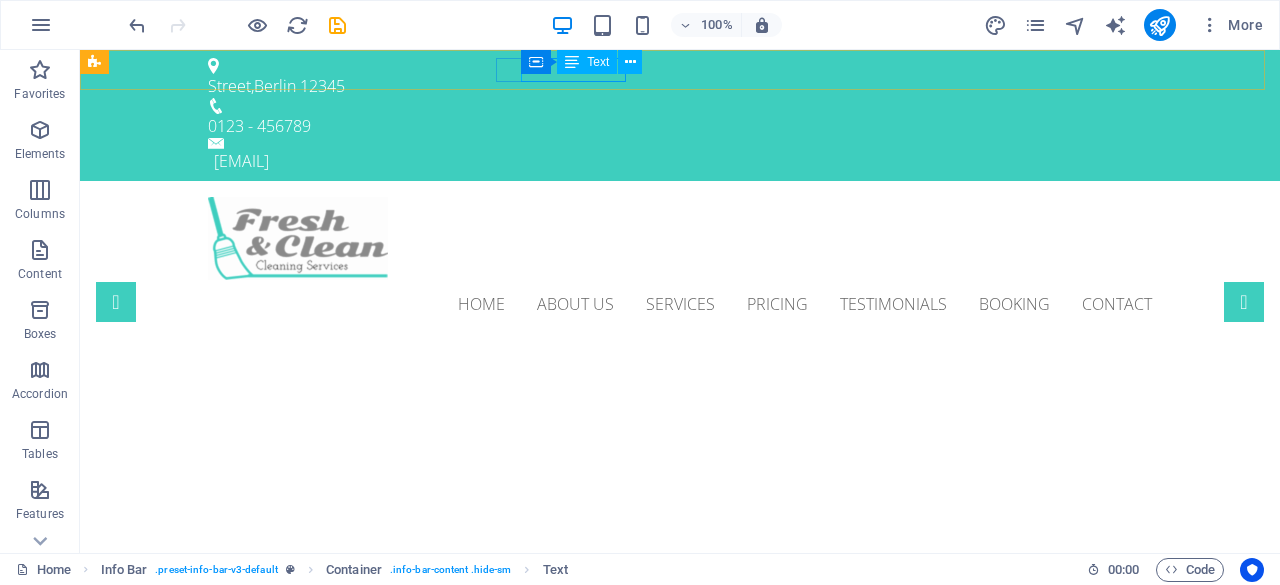 click on "Container   Text" at bounding box center (588, 62) 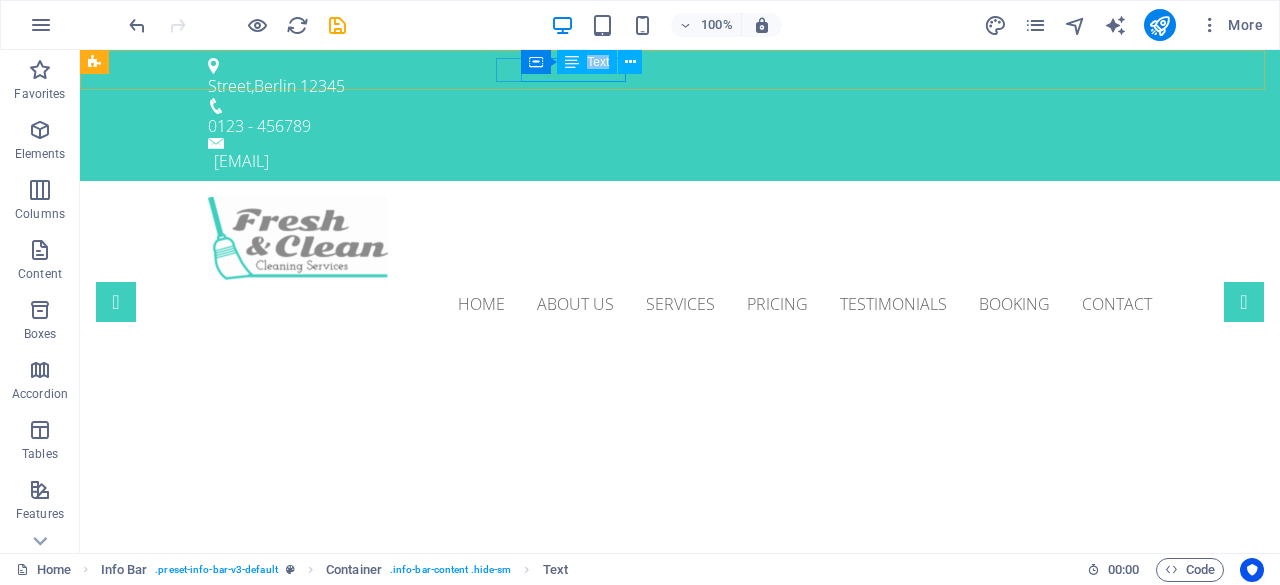 click on "Container   Text" at bounding box center [588, 62] 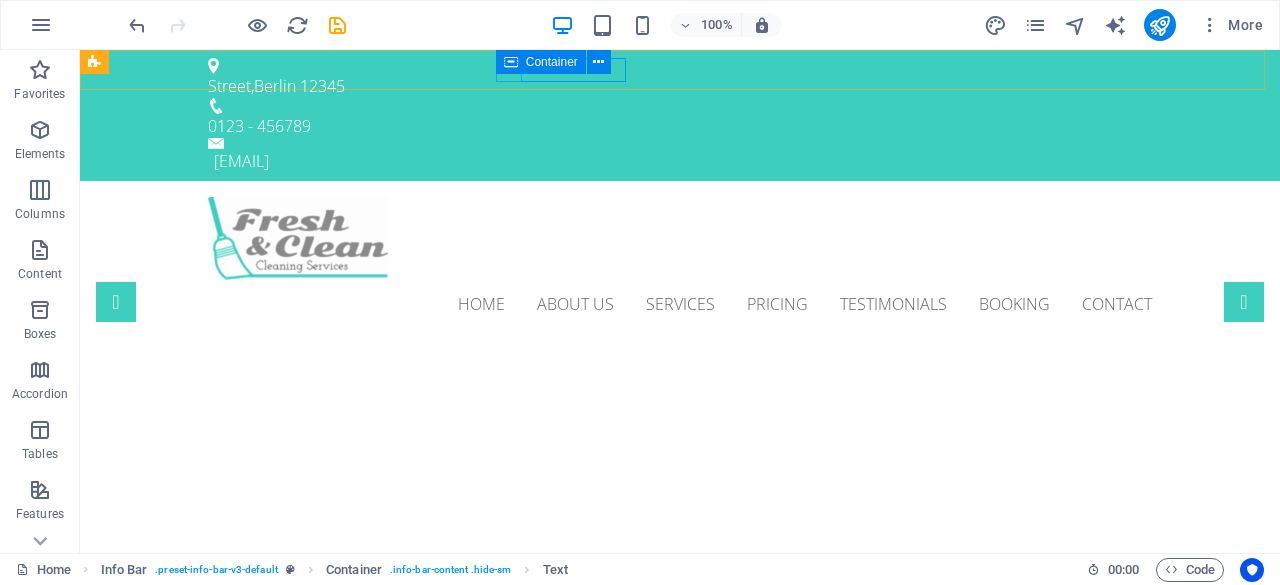 click on "Container" at bounding box center [552, 62] 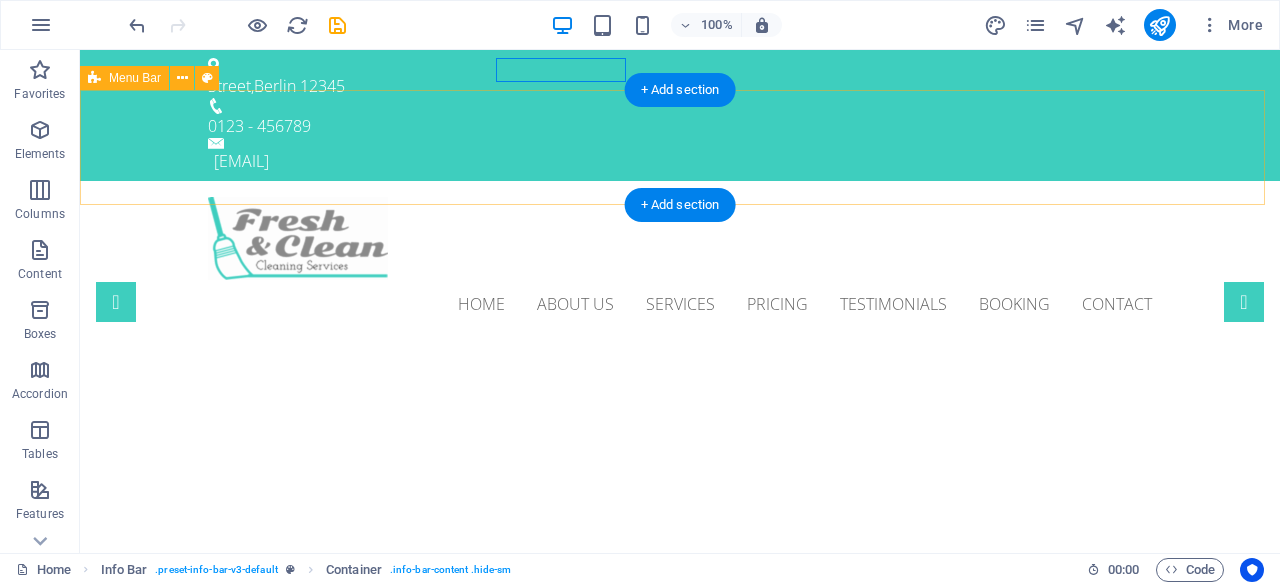 click on "Home About us Services Pricing Testimonials Booking Contact" at bounding box center (680, 262) 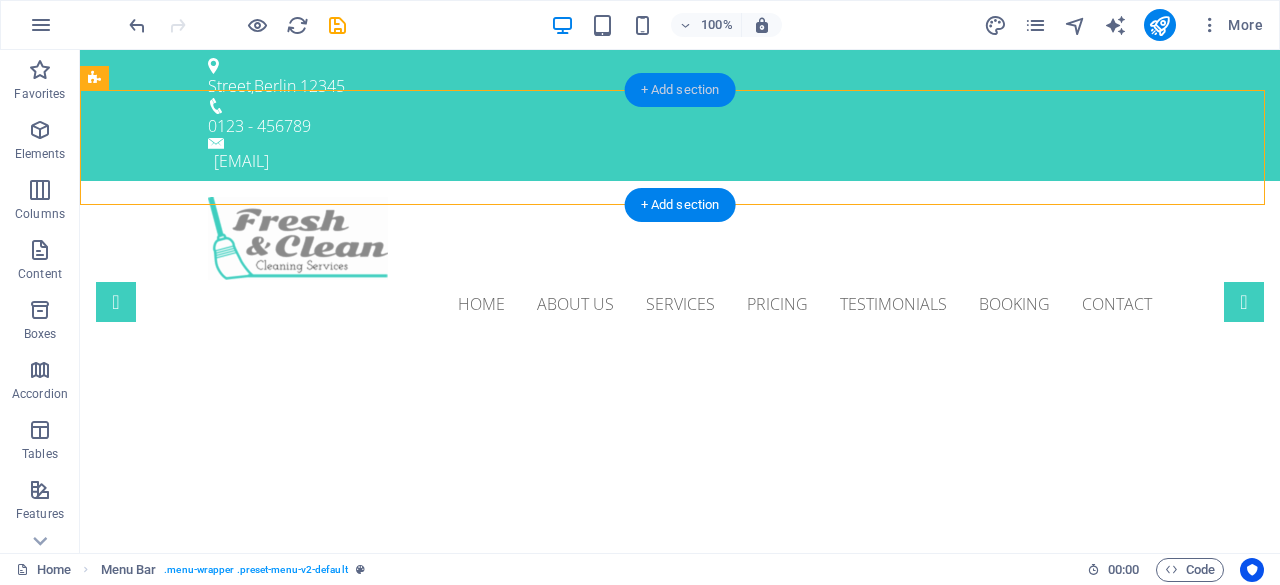 click on "+ Add section" at bounding box center (680, 90) 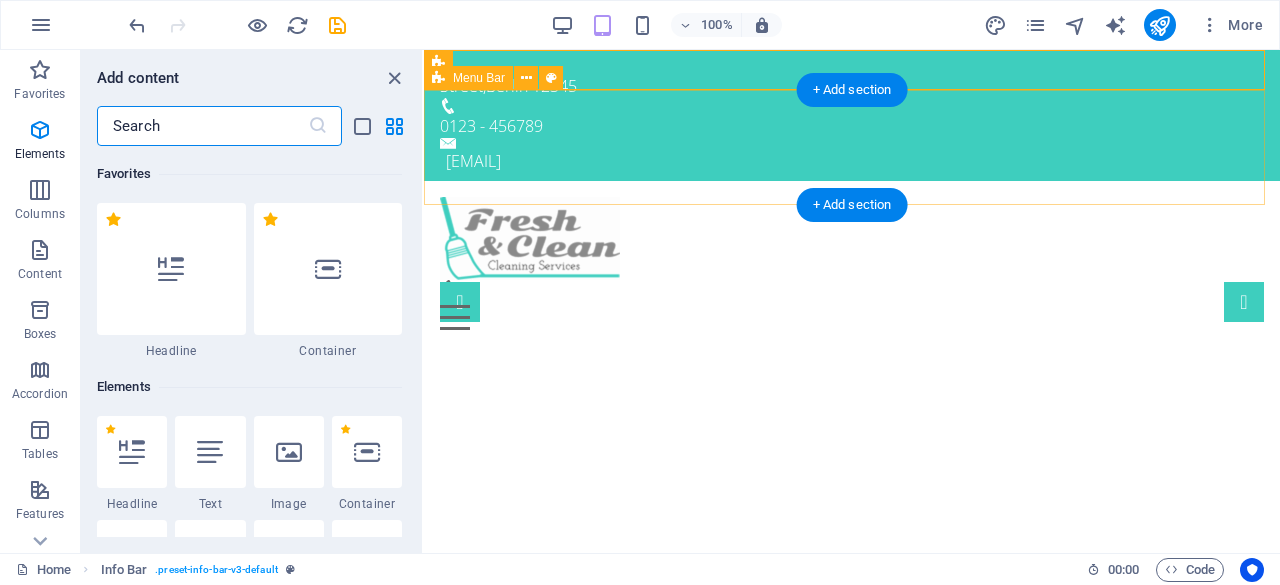 scroll, scrollTop: 3499, scrollLeft: 0, axis: vertical 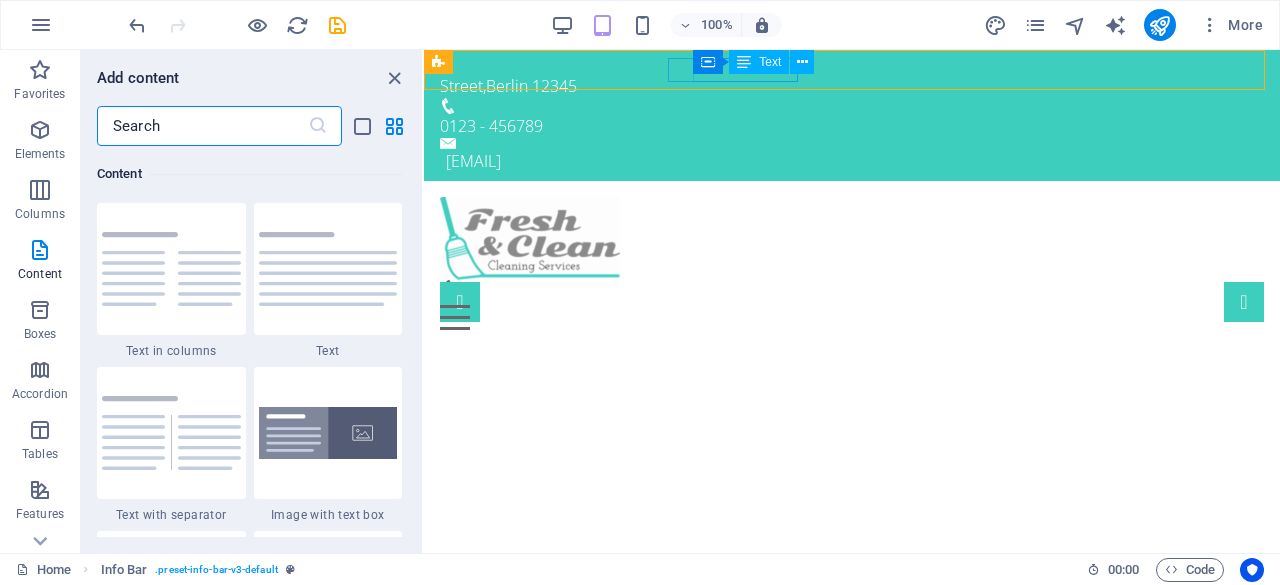 click at bounding box center (744, 62) 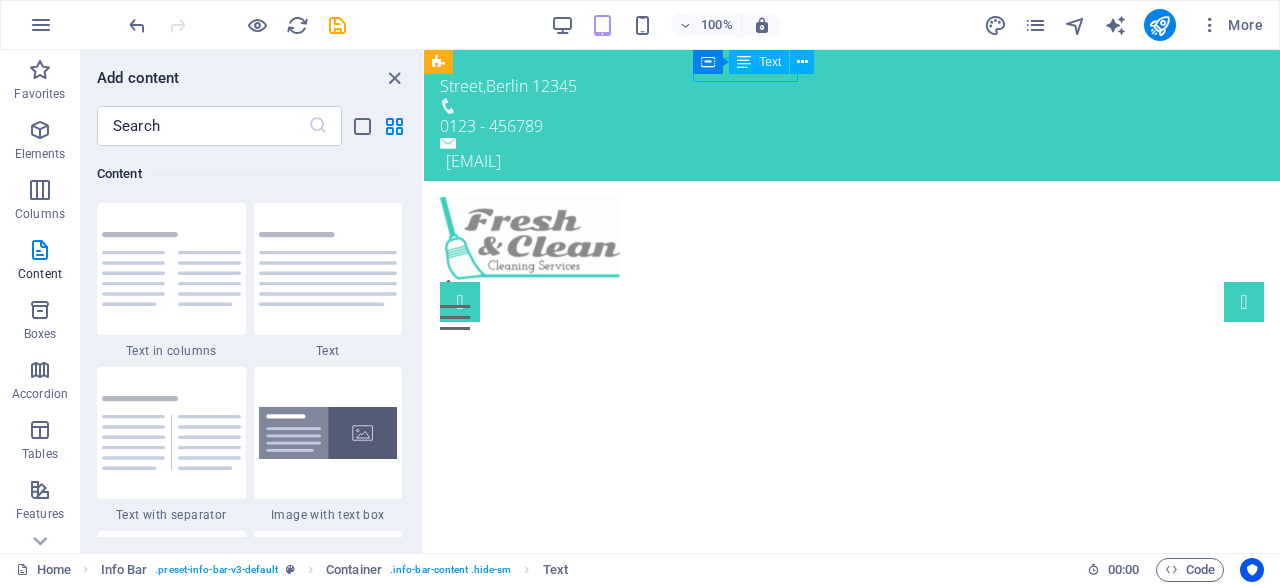click at bounding box center (744, 62) 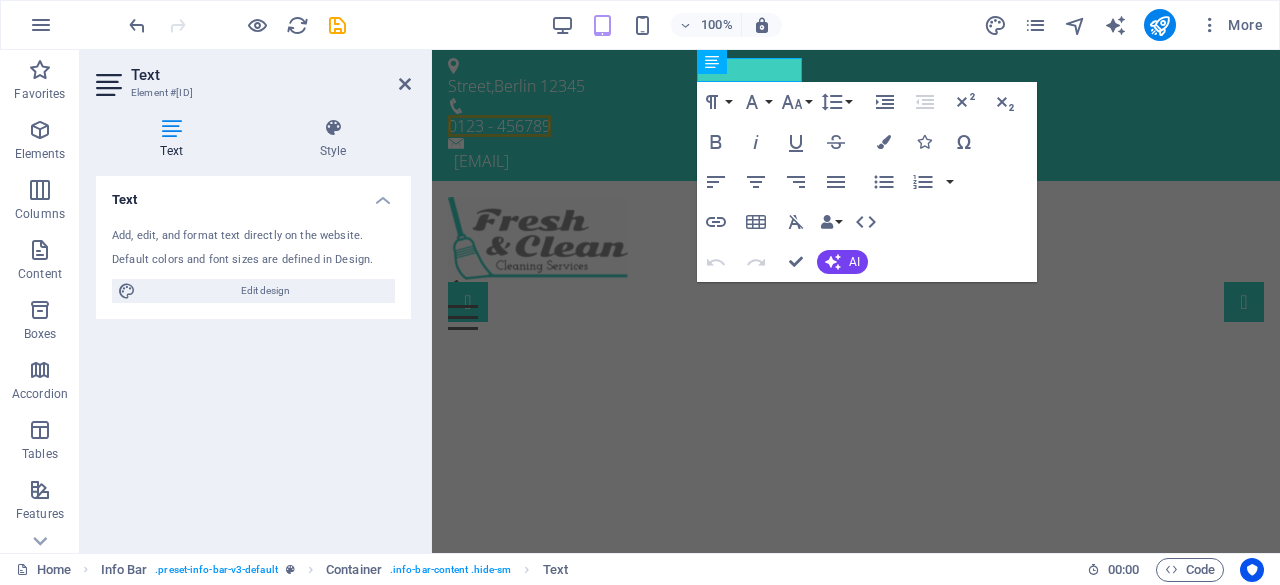 click on "Element #ed-825323370" at bounding box center [251, 93] 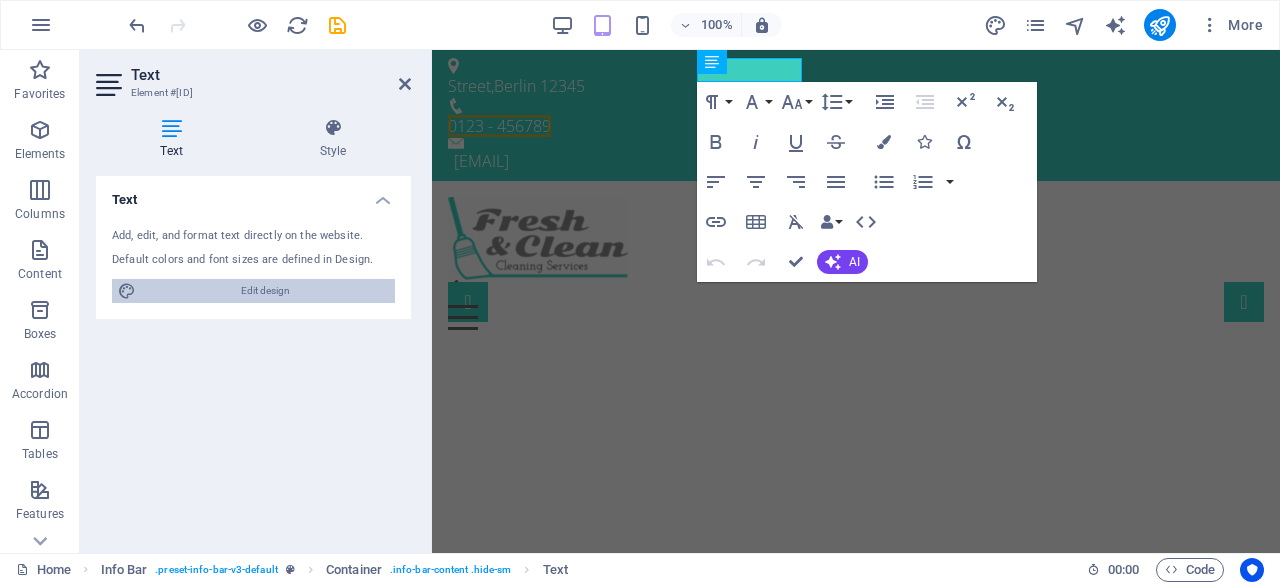 click on "Edit design" at bounding box center (265, 291) 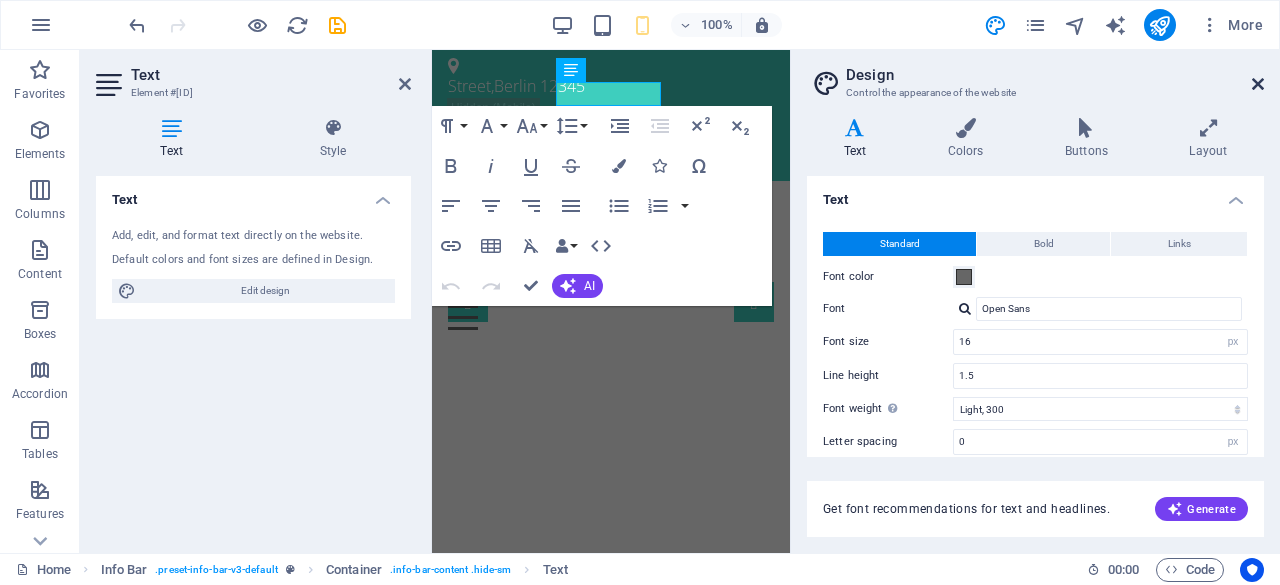 click at bounding box center [1258, 84] 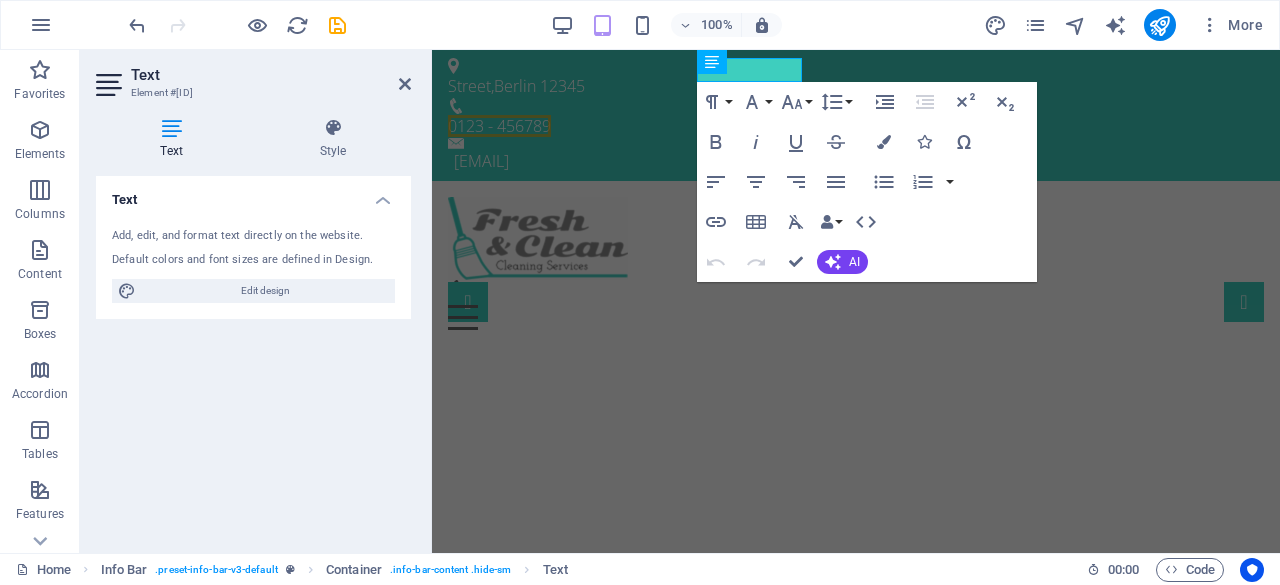 click on "Text Add, edit, and format text directly on the website. Default colors and font sizes are defined in Design. Edit design Alignment Left aligned Centered Right aligned" at bounding box center [253, 356] 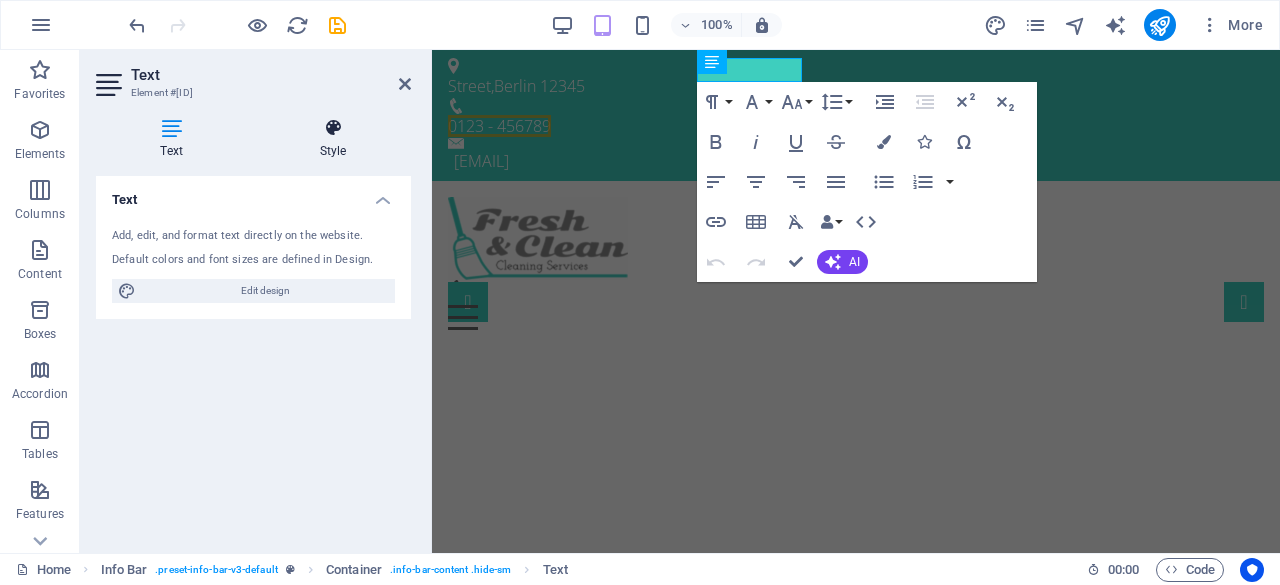 click at bounding box center [333, 128] 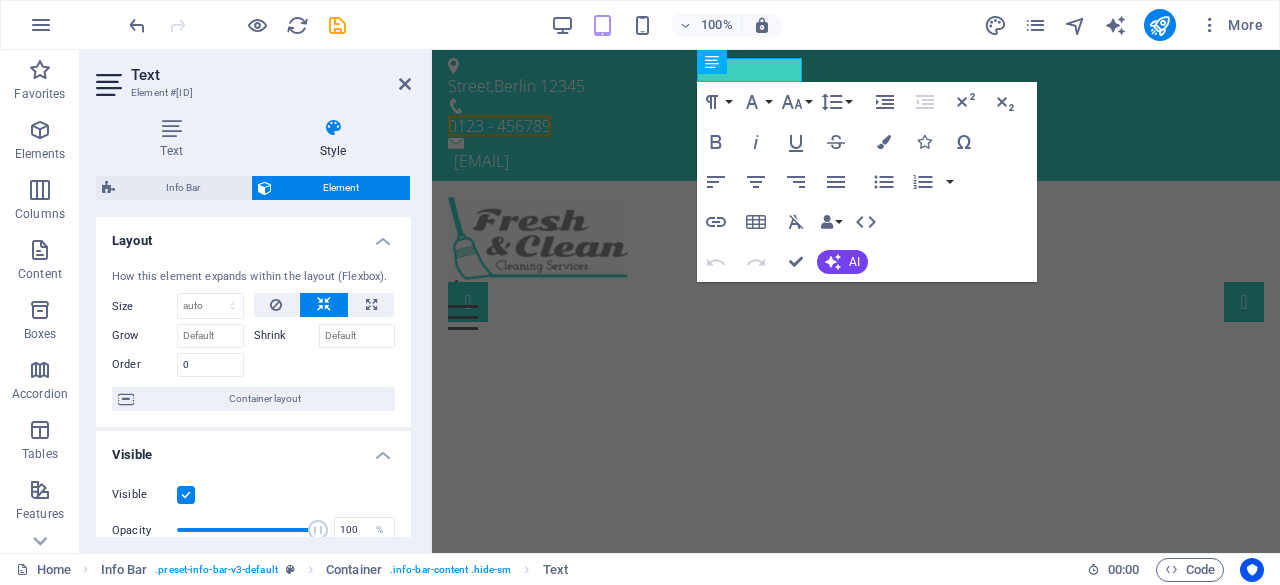 click on "Text Element #ed-825323370 Text Style Text Add, edit, and format text directly on the website. Default colors and font sizes are defined in Design. Edit design Alignment Left aligned Centered Right aligned Info Bar Element Layout How this element expands within the layout (Flexbox). Size Default auto px % 1/1 1/2 1/3 1/4 1/5 1/6 1/7 1/8 1/9 1/10 Grow Shrink Order 0 Container layout Visible Visible Opacity 100 % Overflow Spacing Margin Default auto px % rem vw vh Custom Custom auto px % rem vw vh auto px % rem vw vh auto px % rem vw vh auto px % rem vw vh Padding Default px rem % vh vw Custom Custom px rem % vh vw px rem % vh vw px rem % vh vw px rem % vh vw Border Style              - Width 1 auto px rem % vh vw Custom Custom 1 auto px rem % vh vw 1 auto px rem % vh vw 1 auto px rem % vh vw 1 auto px rem % vh vw  - Color Round corners Default px rem % vh vw Custom Custom px rem % vh vw px rem % vh vw px rem % vh vw px rem % vh vw Shadow Default None Outside Inside Color X offset 0 px rem vh vw 0 px" at bounding box center (256, 301) 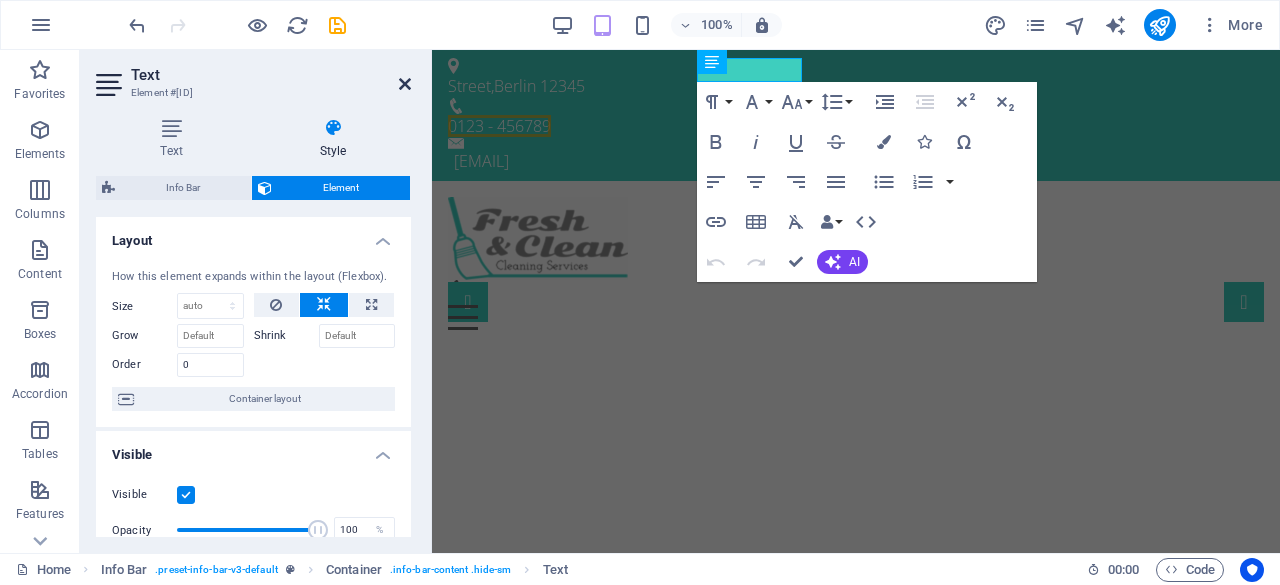 click on "Text Element #ed-825323370" at bounding box center (253, 76) 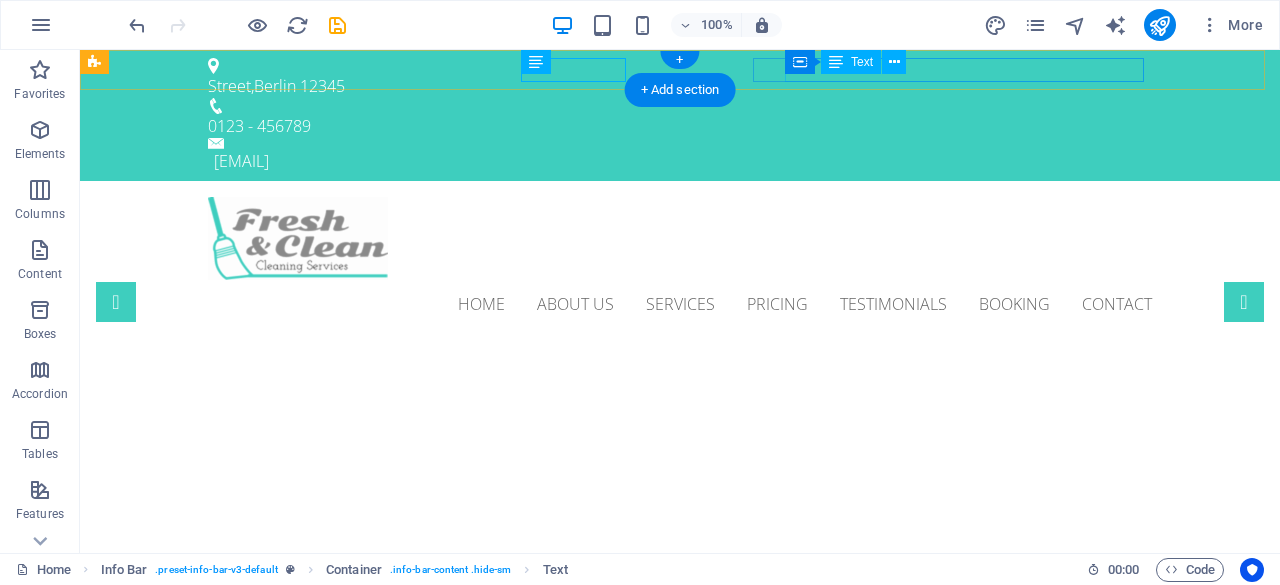 click on "[EMAIL]" at bounding box center (683, 161) 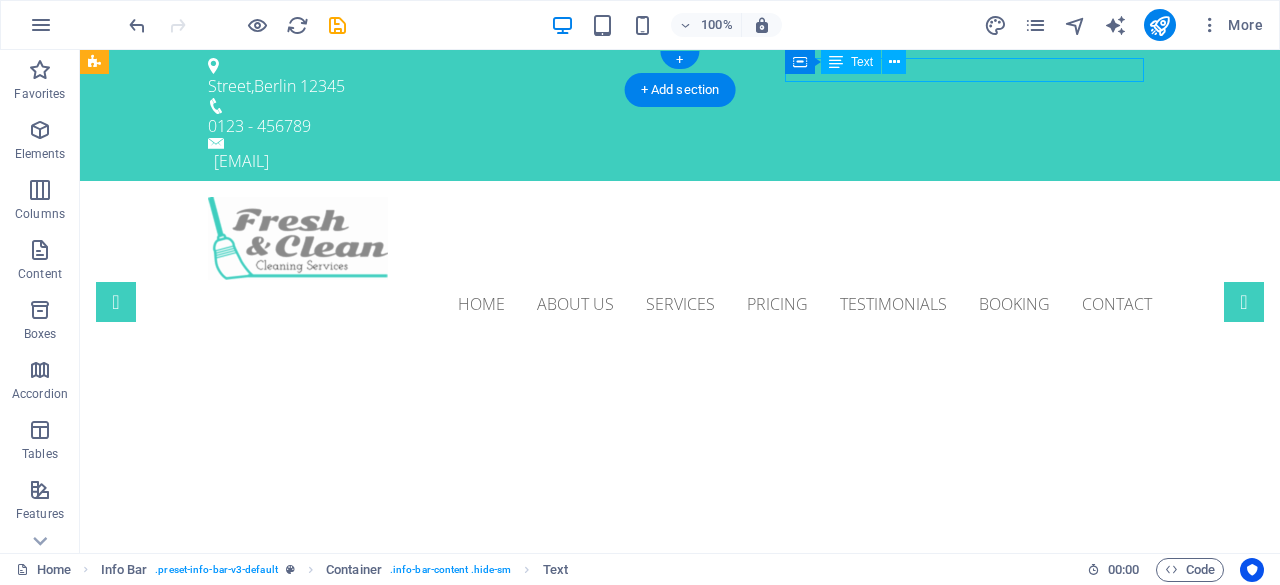 click on "[EMAIL]" at bounding box center [683, 161] 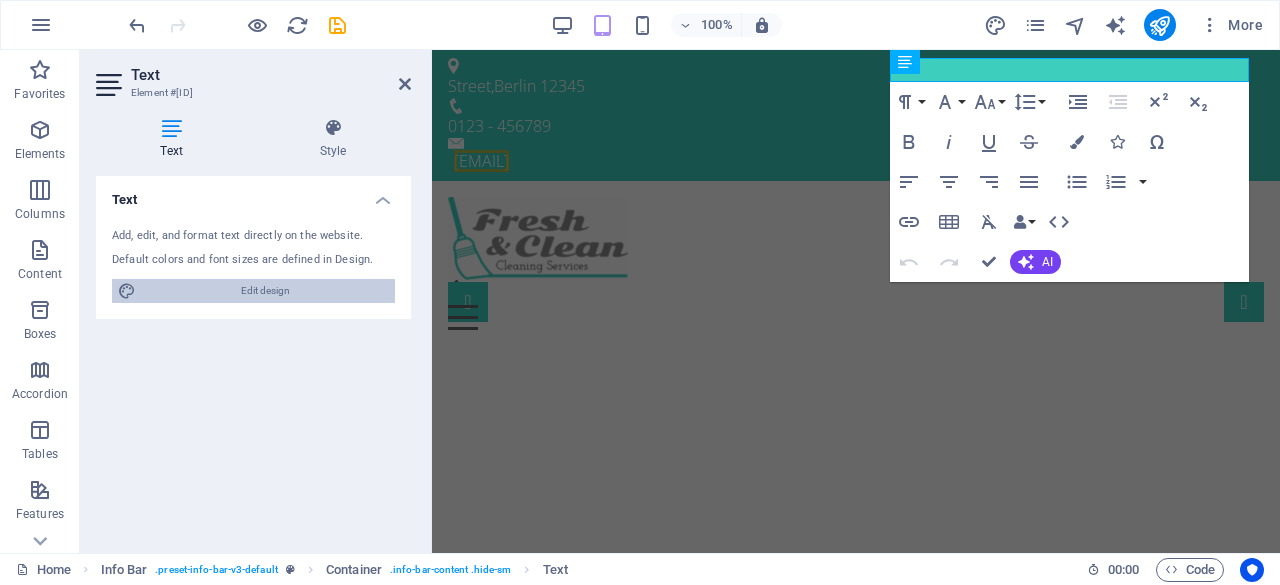 click on "Edit design" at bounding box center [265, 291] 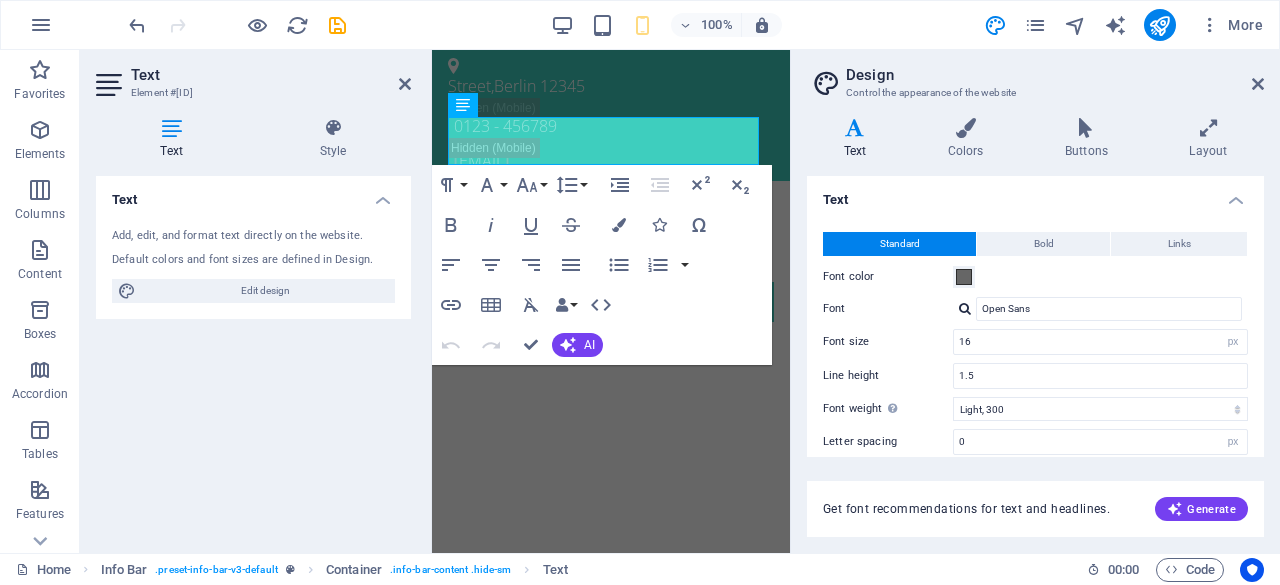 click on "Text" at bounding box center (859, 139) 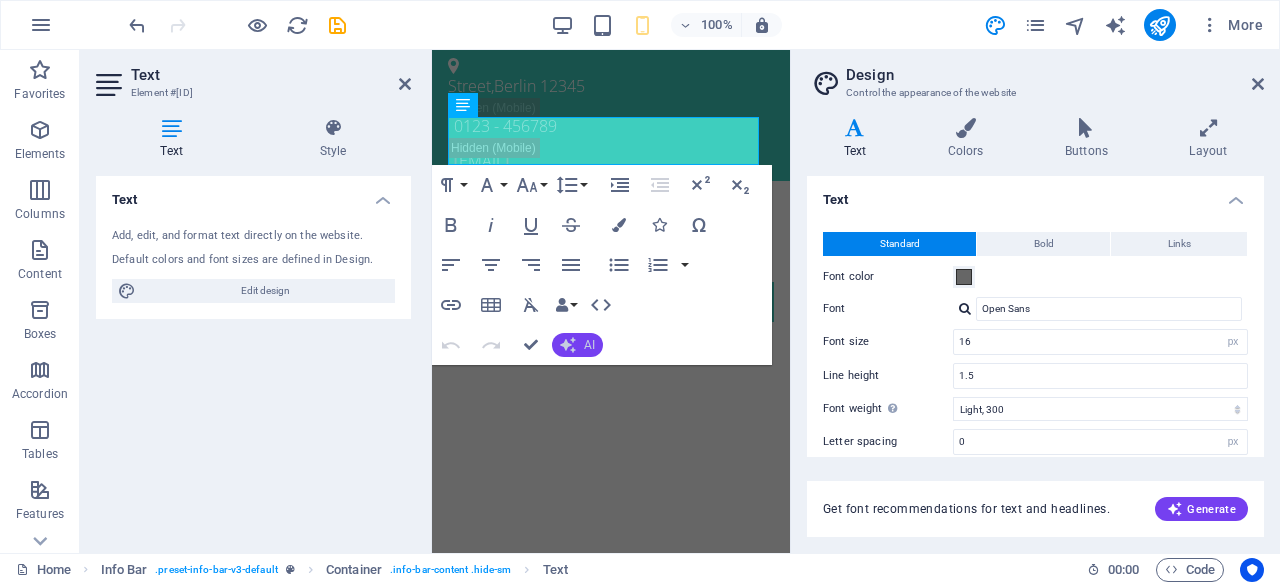 click on "AI" at bounding box center (577, 345) 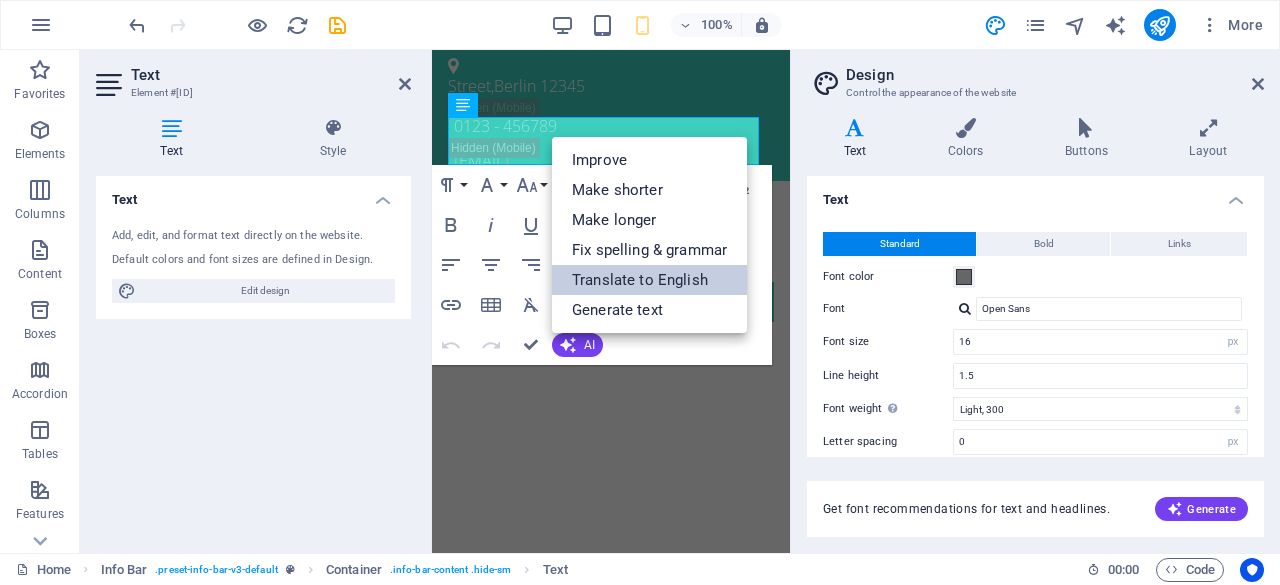 click on "Translate to English" at bounding box center [649, 280] 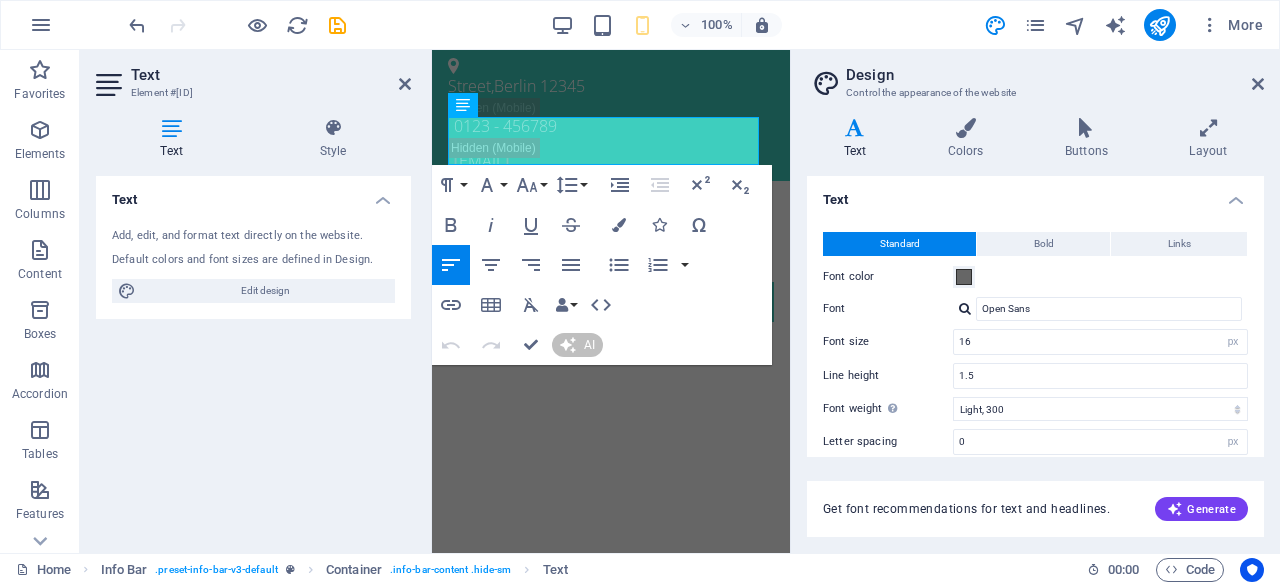 type 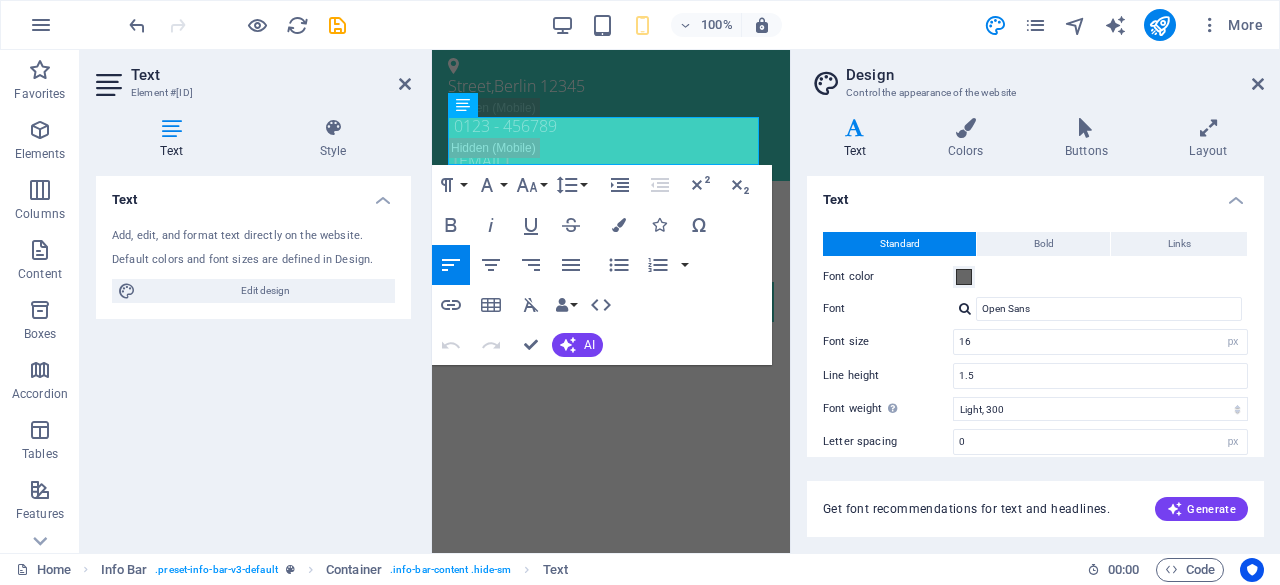 click on "Get font recommendations for text and headlines. Generate" at bounding box center [1035, 509] 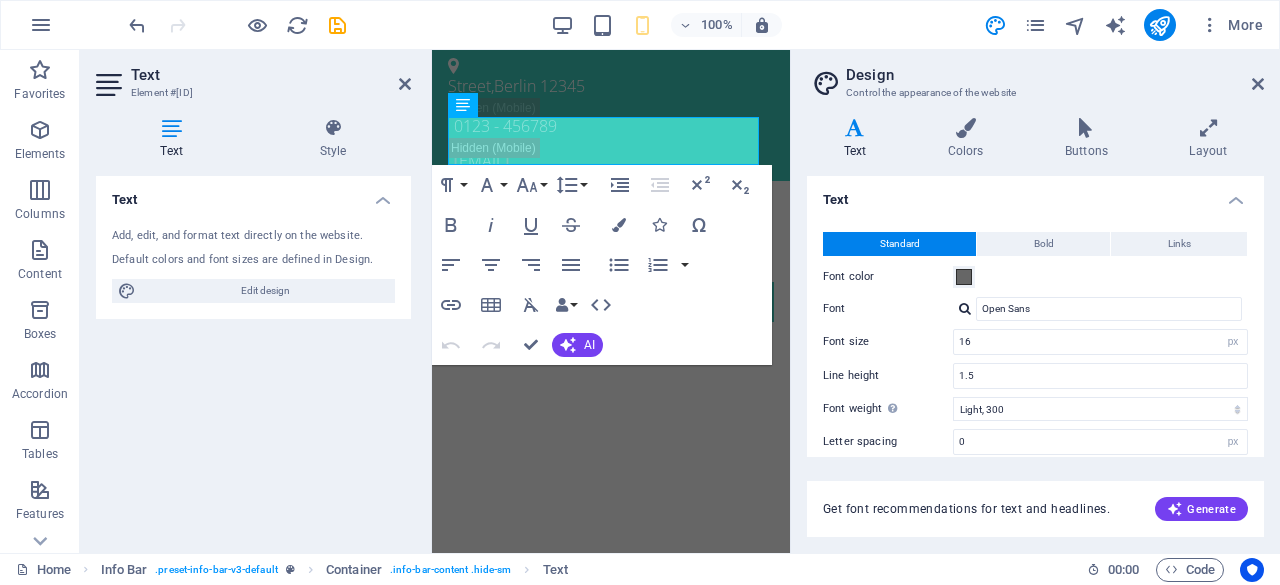click on "Get font recommendations for text and headlines. Generate" at bounding box center (1035, 509) 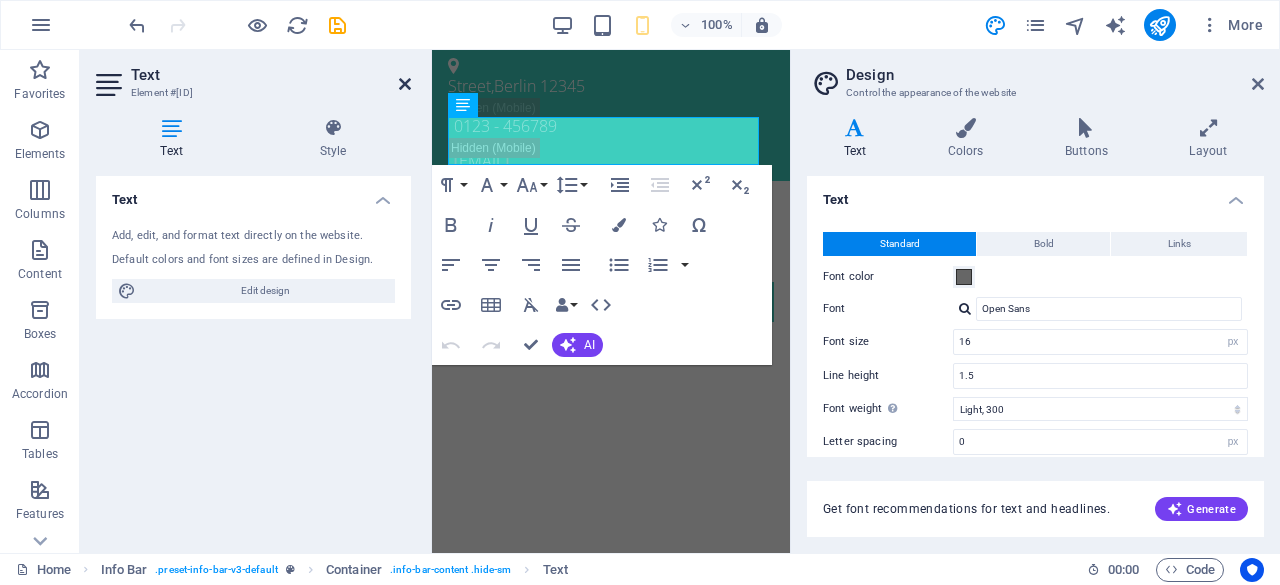 drag, startPoint x: 406, startPoint y: 69, endPoint x: 400, endPoint y: 84, distance: 16.155495 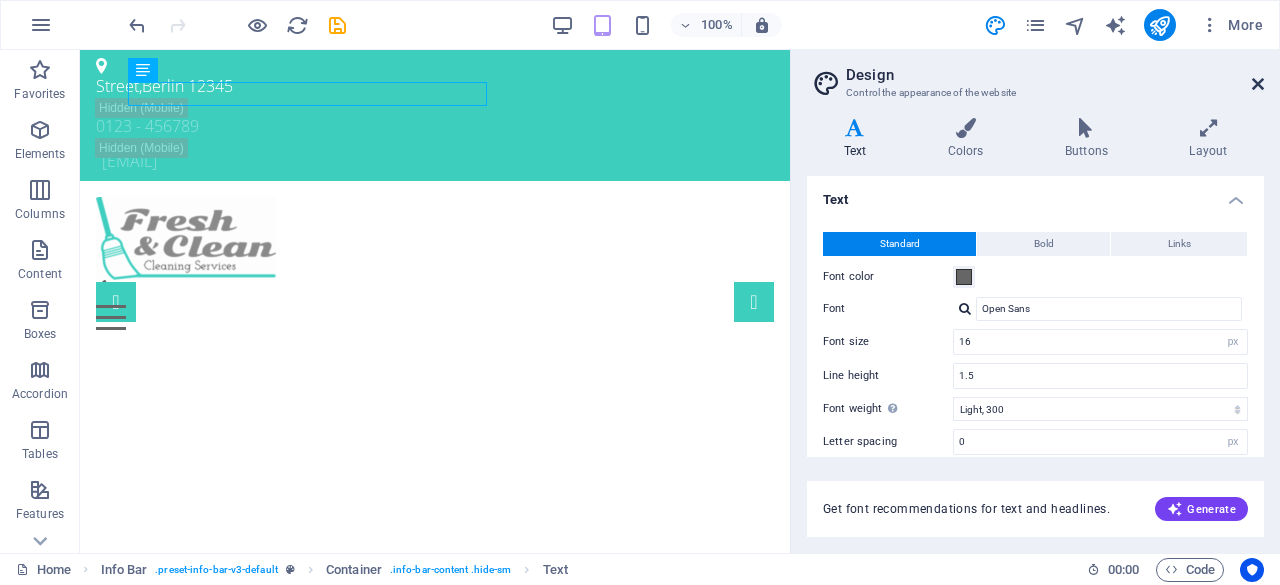 click at bounding box center (1258, 84) 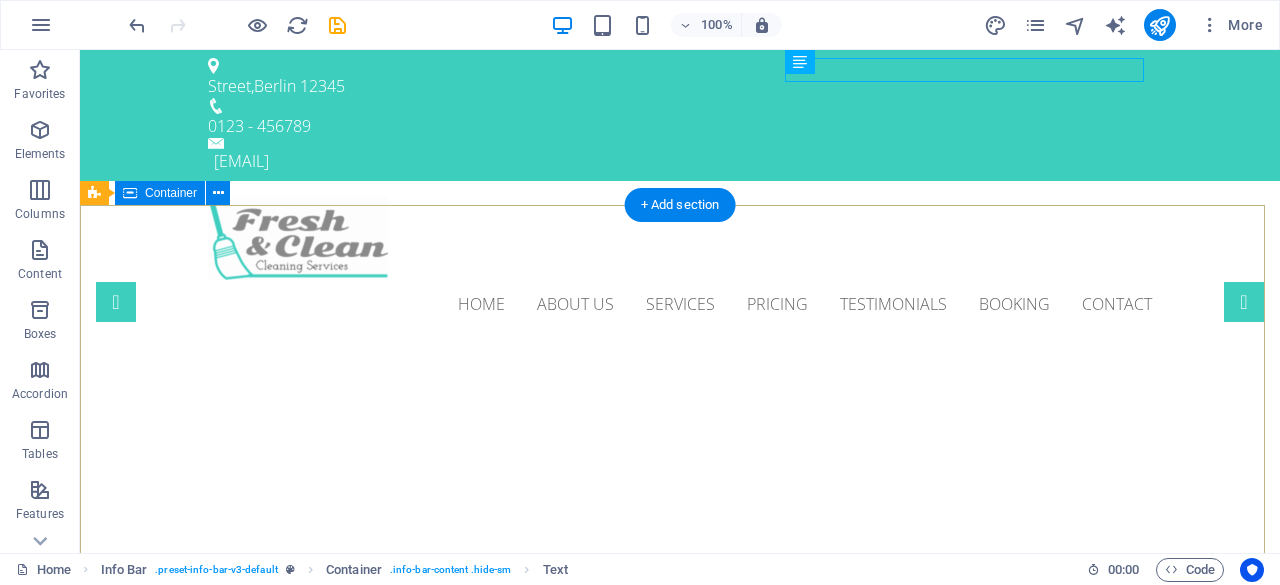 click on "Professional. Affordable. Reliable.  Cleaning Service Provider in  Berlin" at bounding box center (680, 739) 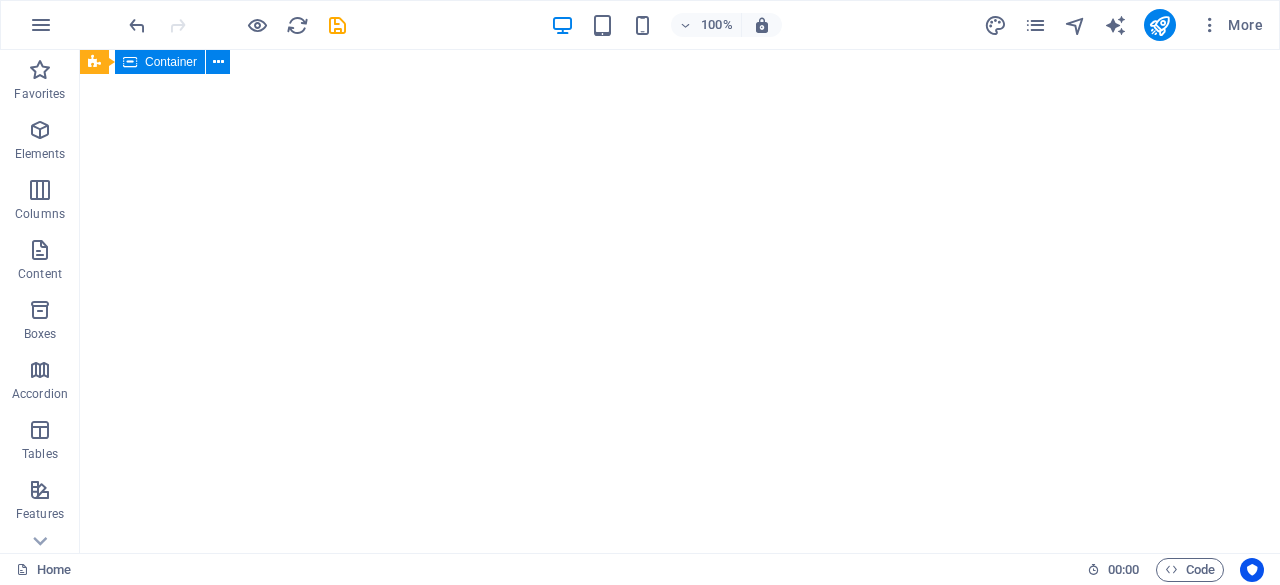 scroll, scrollTop: 0, scrollLeft: 0, axis: both 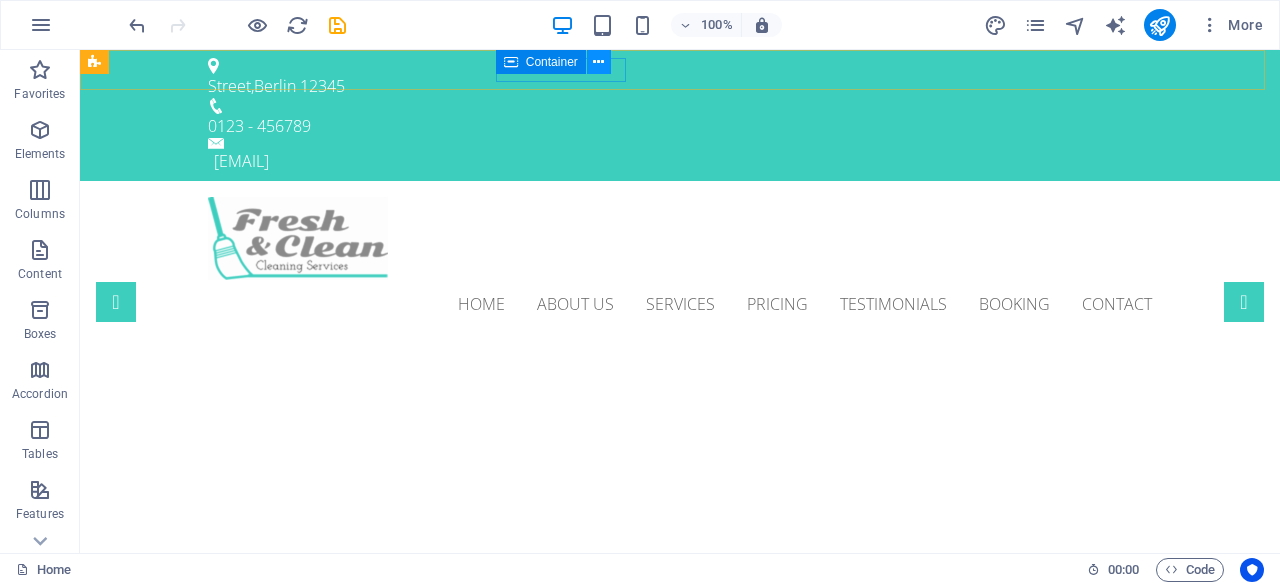 click at bounding box center [598, 62] 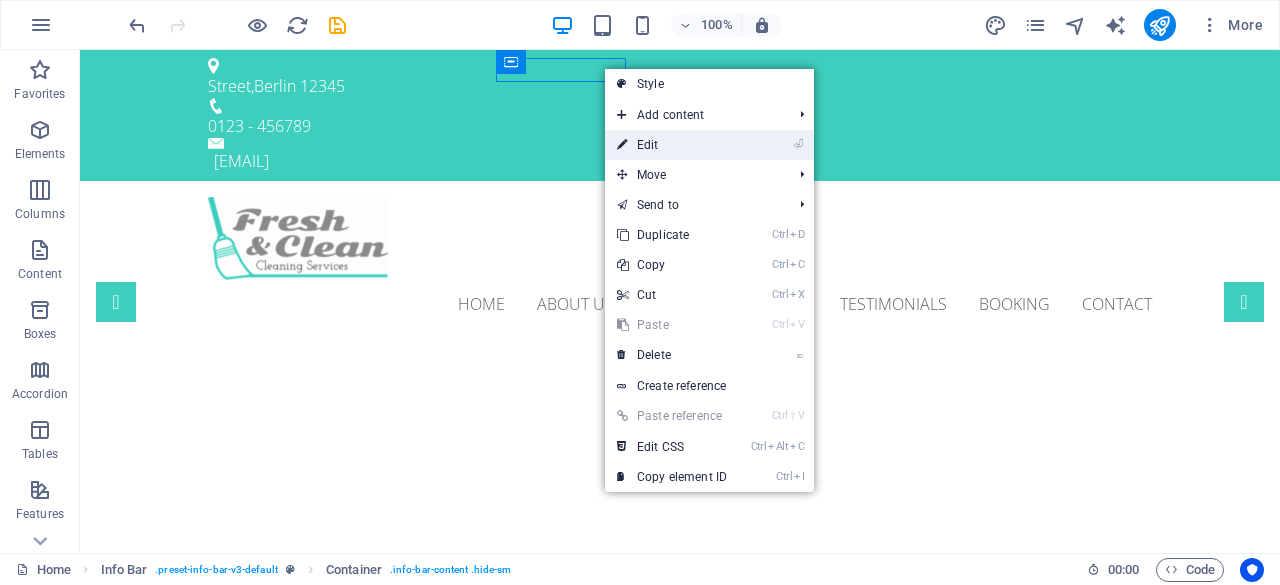 click on "⏎  Edit" at bounding box center (672, 145) 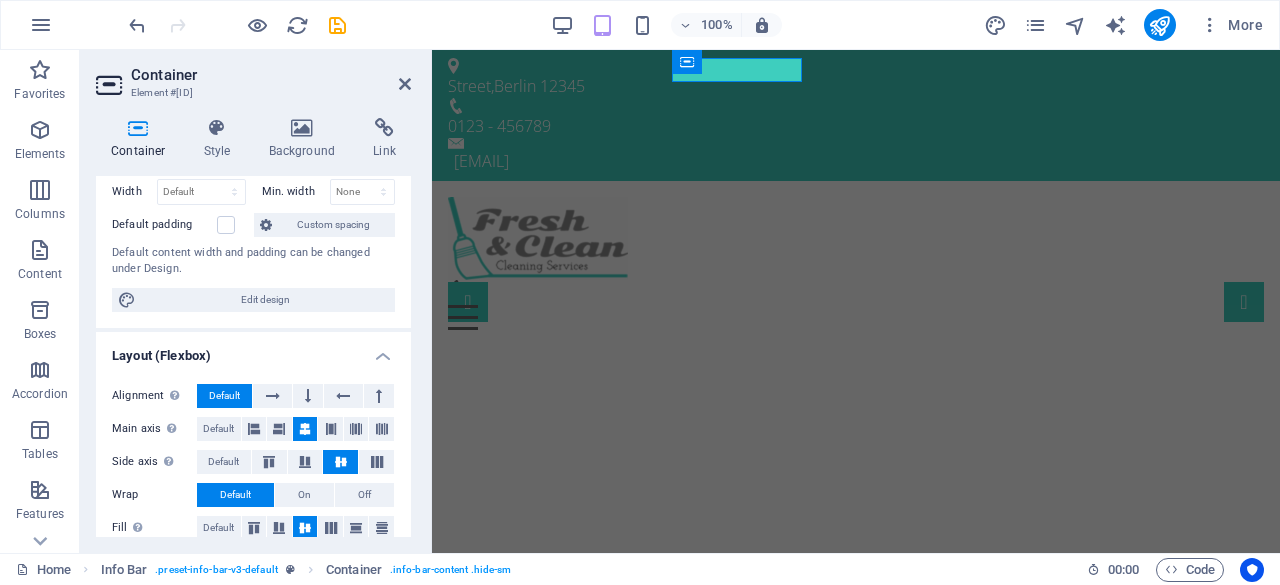 scroll, scrollTop: 0, scrollLeft: 0, axis: both 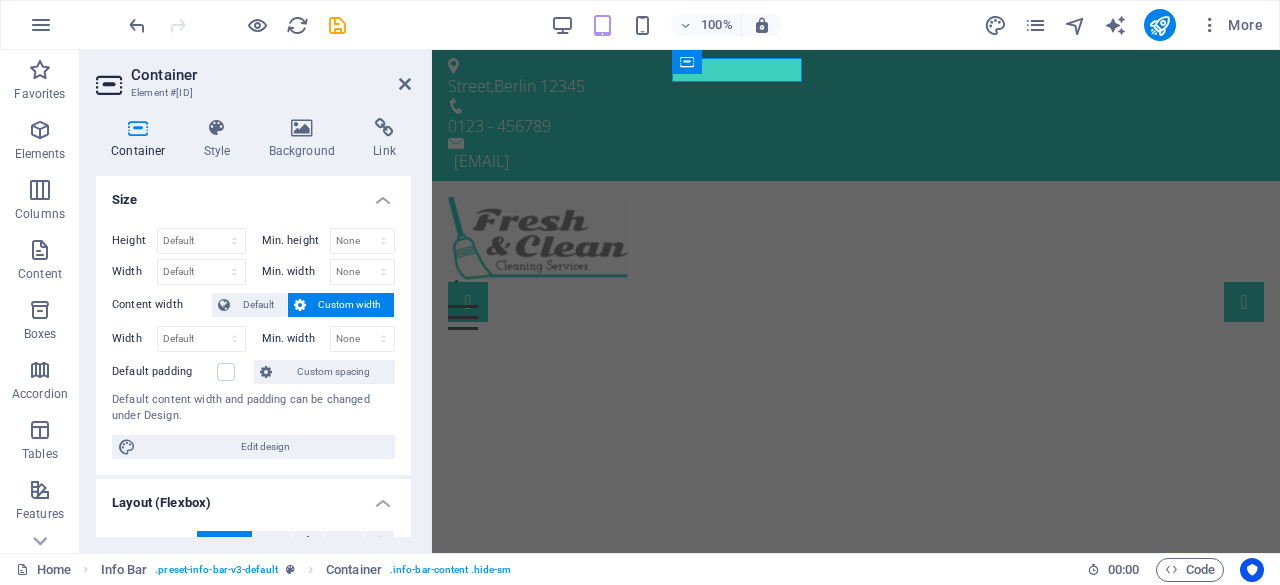 click on "Element #ed-825323364" at bounding box center [251, 93] 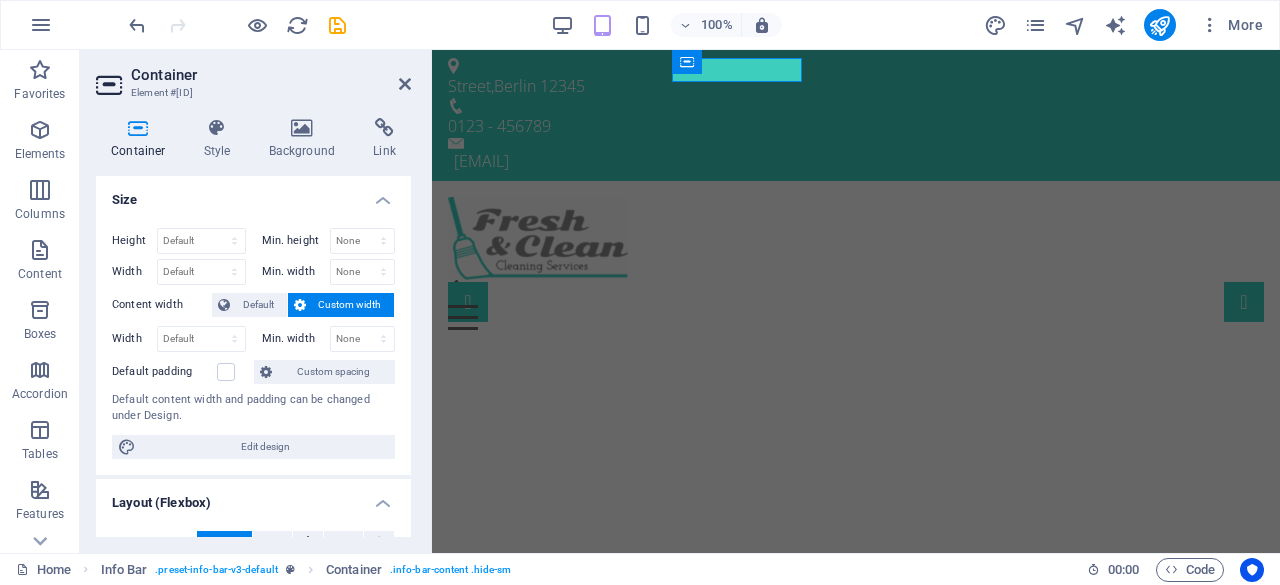 click on "Element #ed-825323364" at bounding box center [251, 93] 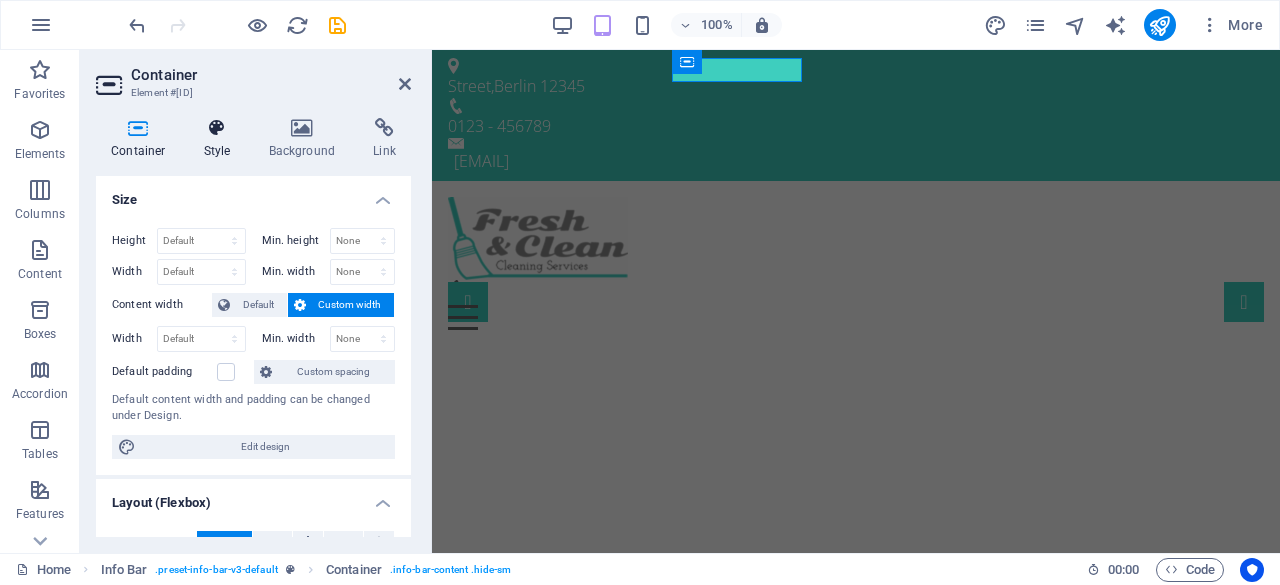 click at bounding box center [217, 128] 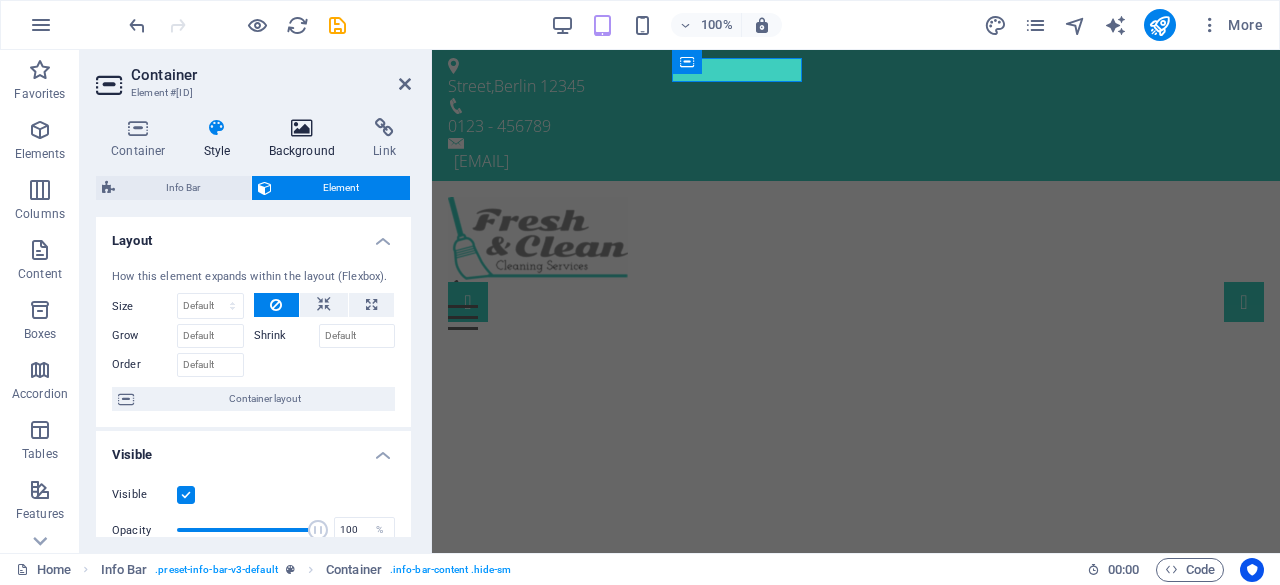 click on "Background" at bounding box center (306, 139) 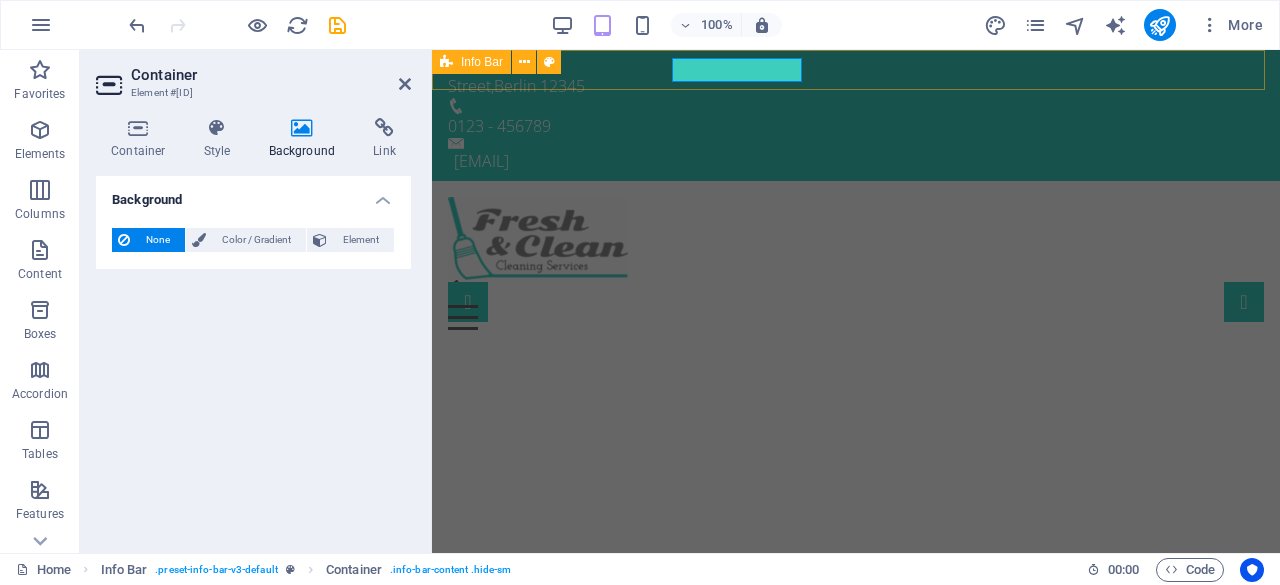 click on "Street ,  Berlin   12345 0123 - 456789 c99c0bb816dd625cde8b3bdf3fac70@cpanel.local" at bounding box center (856, 115) 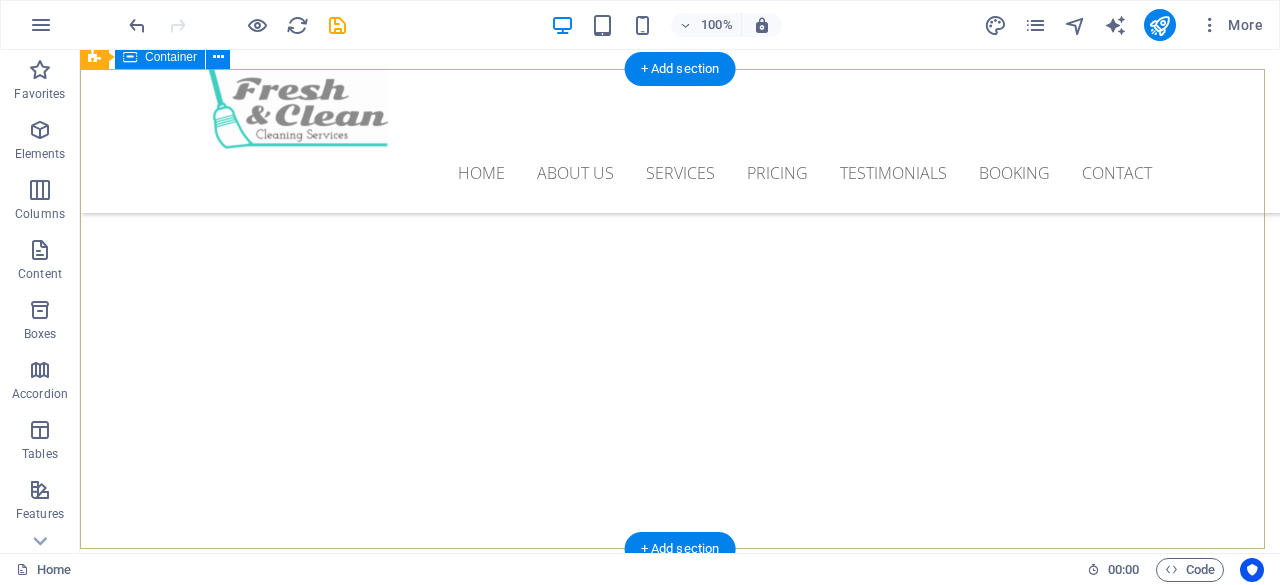 scroll, scrollTop: 205, scrollLeft: 0, axis: vertical 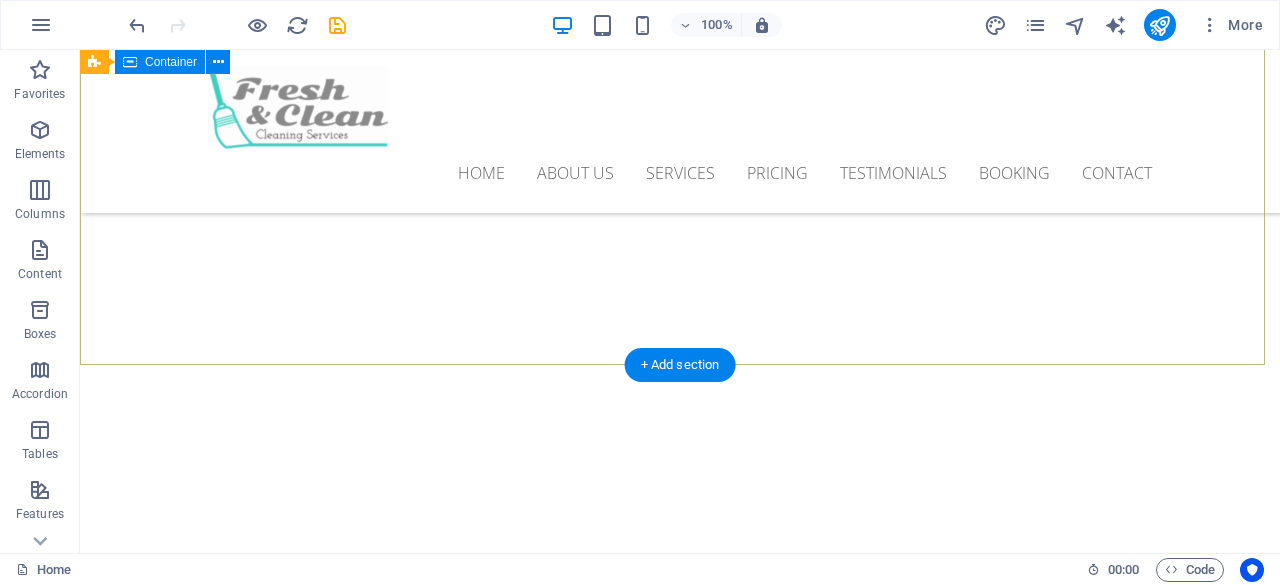 click on "Professional. Affordable. Reliable.  Cleaning Service Provider in  Berlin" at bounding box center [680, 711] 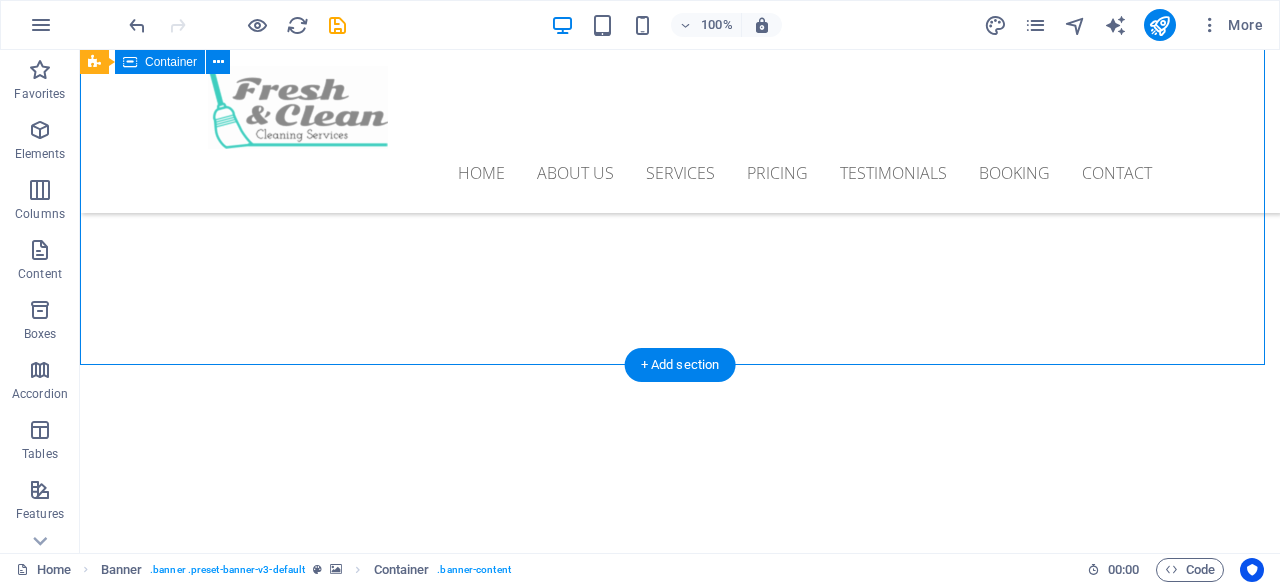 click on "Professional. Affordable. Reliable.  Cleaning Service Provider in  Berlin" at bounding box center [680, 711] 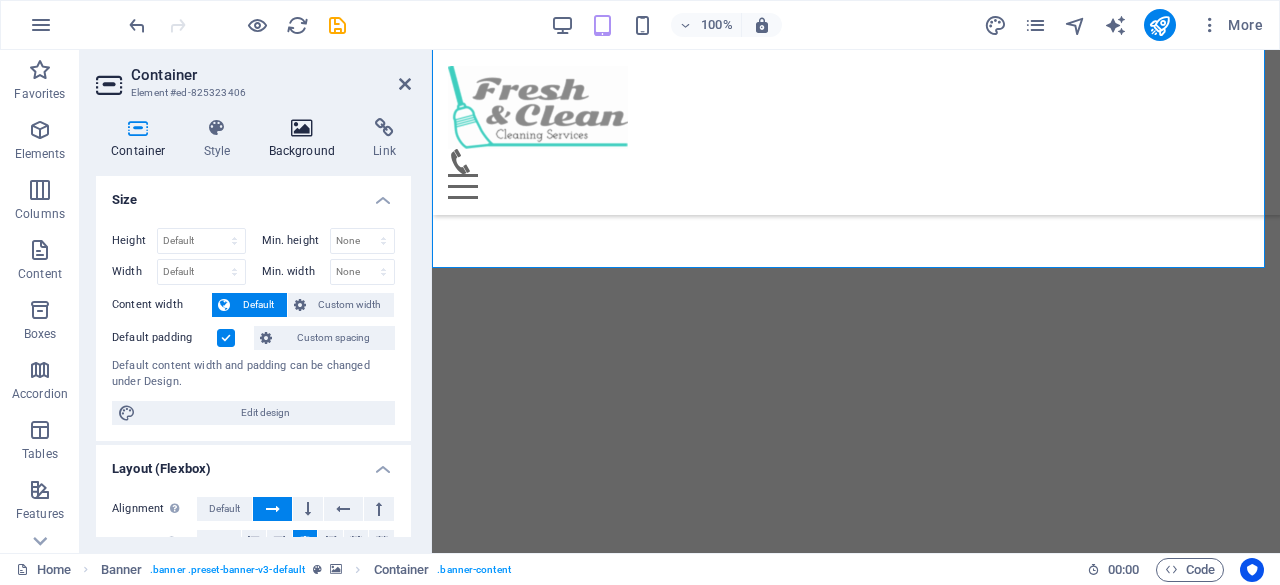 click on "Background" at bounding box center (306, 139) 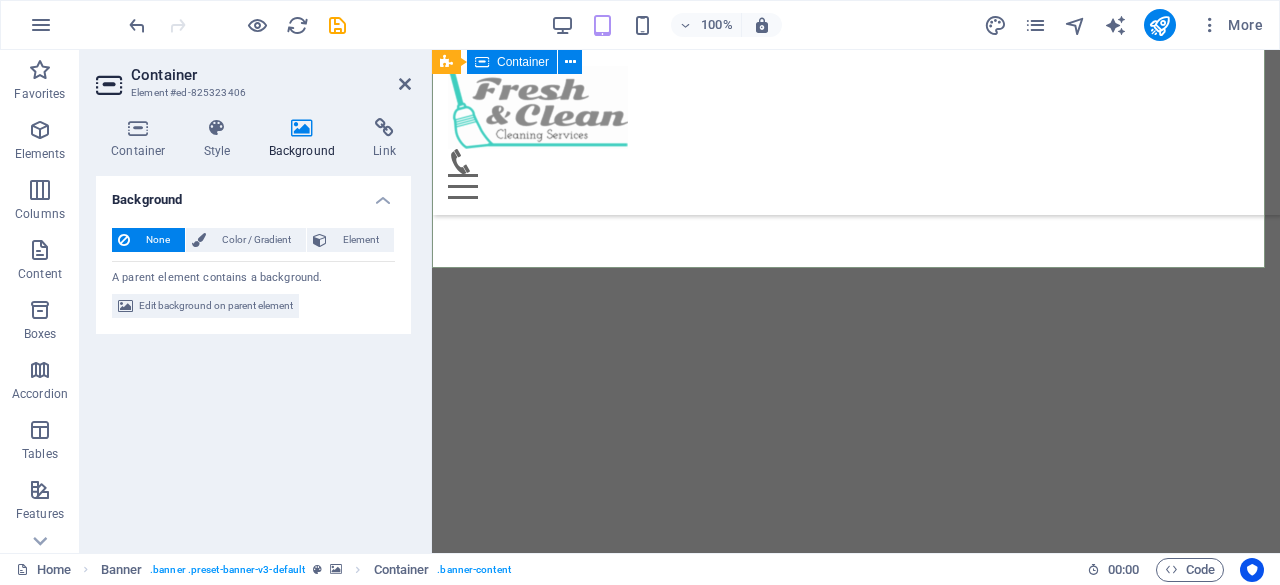 click on "Professional. Affordable. Reliable.  Cleaning Service Provider in  Berlin" at bounding box center (856, 705) 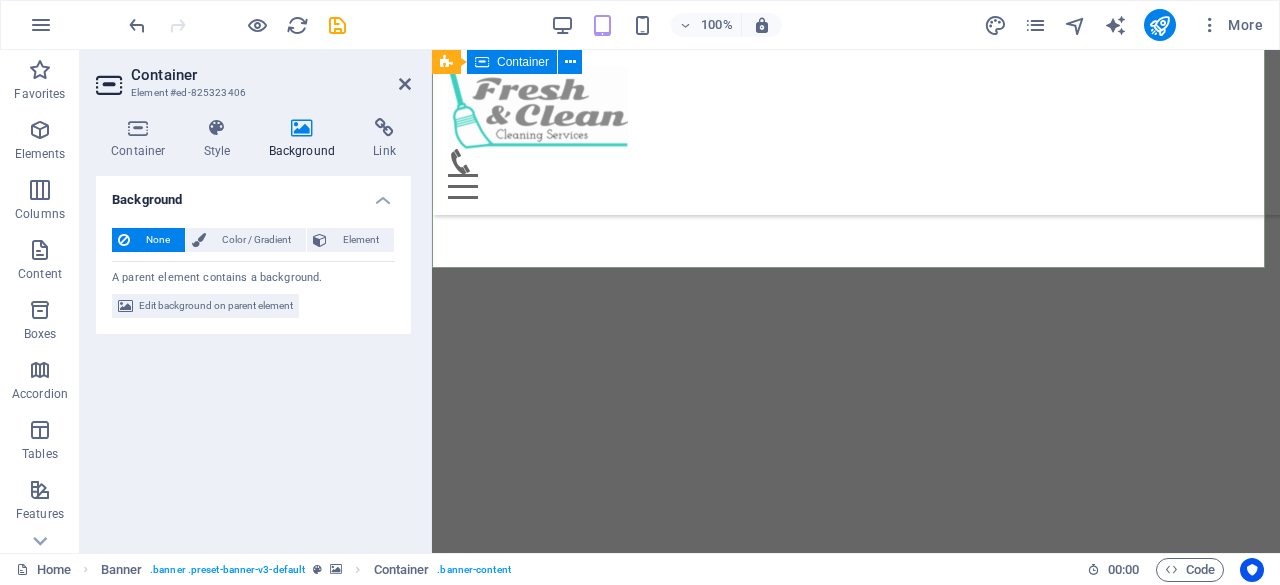 click on "Professional. Affordable. Reliable.  Cleaning Service Provider in  Berlin" at bounding box center (856, 705) 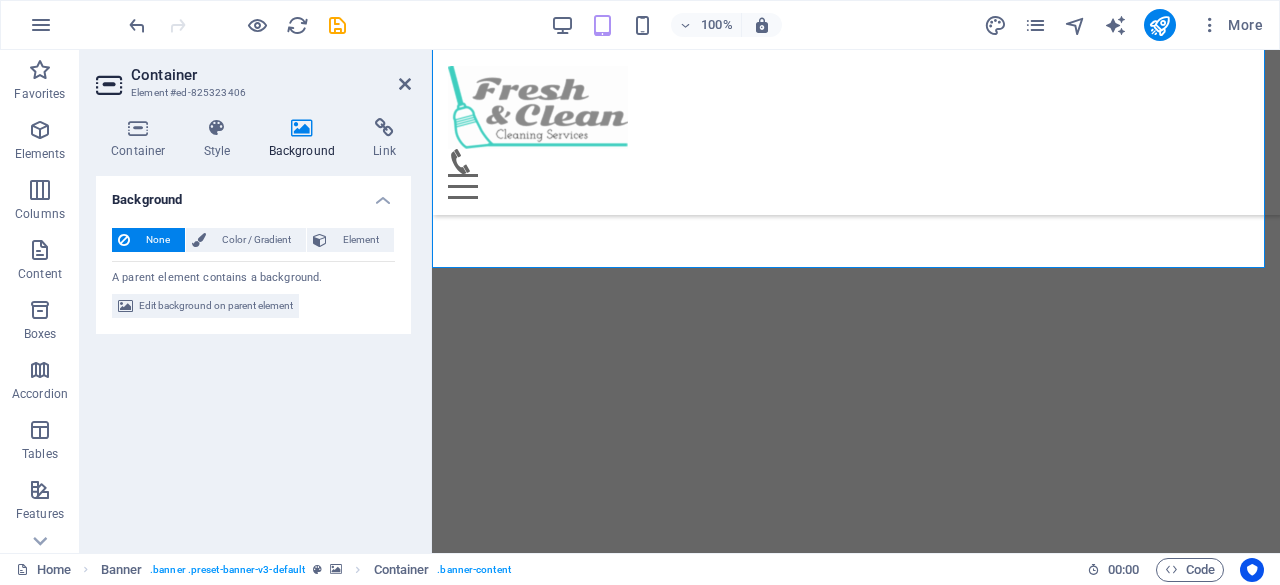 click at bounding box center [302, 128] 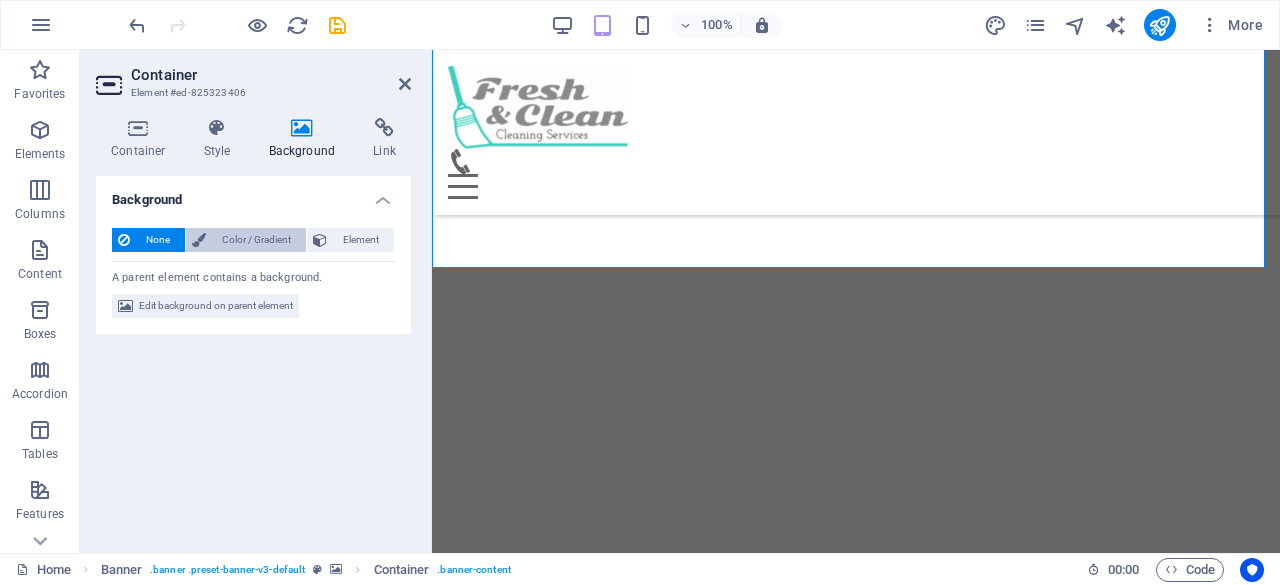 click on "Color / Gradient" at bounding box center [256, 240] 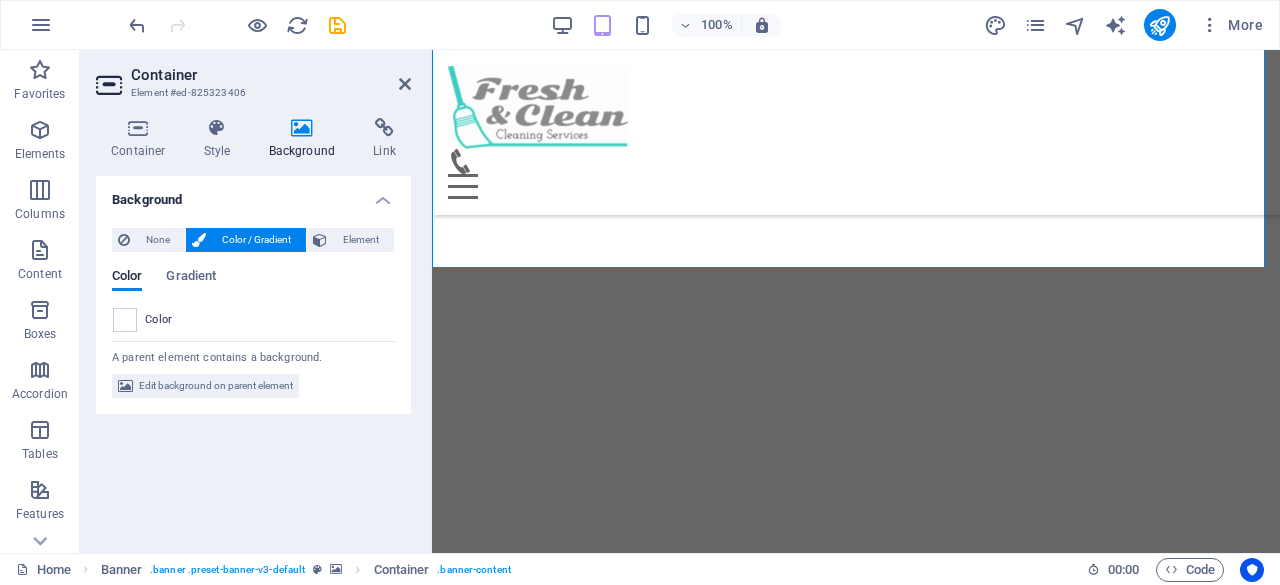 click on "Container Style Background Link Size Height Default px rem % vh vw Min. height None px rem % vh vw Width Default px rem % em vh vw Min. width None px rem % vh vw Content width Default Custom width Width Default px rem % em vh vw Min. width None px rem % vh vw Default padding Custom spacing Default content width and padding can be changed under Design. Edit design Layout (Flexbox) Alignment Determines the flex direction. Default Main axis Determine how elements should behave along the main axis inside this container (justify content). Default Side axis Control the vertical direction of the element inside of the container (align items). Default Wrap Default On Off Fill Controls the distances and direction of elements on the y-axis across several lines (align content). Default Accessibility ARIA helps assistive technologies (like screen readers) to understand the role, state, and behavior of web elements Role The ARIA role defines the purpose of an element.  None Alert Article Banner Comment Fan" at bounding box center [253, 327] 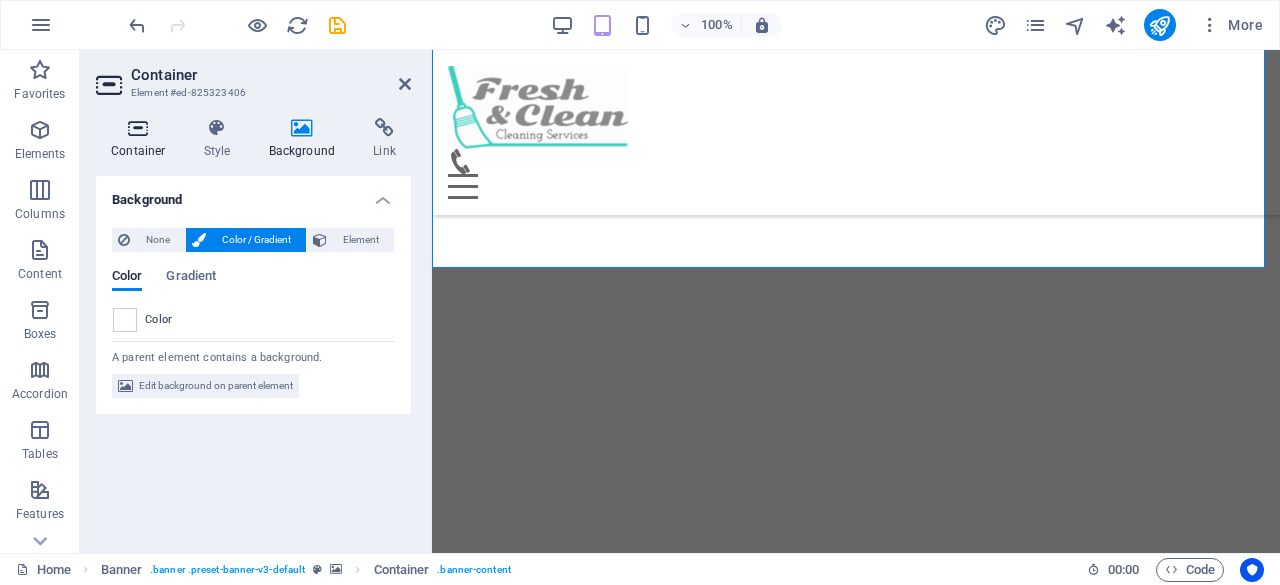click at bounding box center (138, 128) 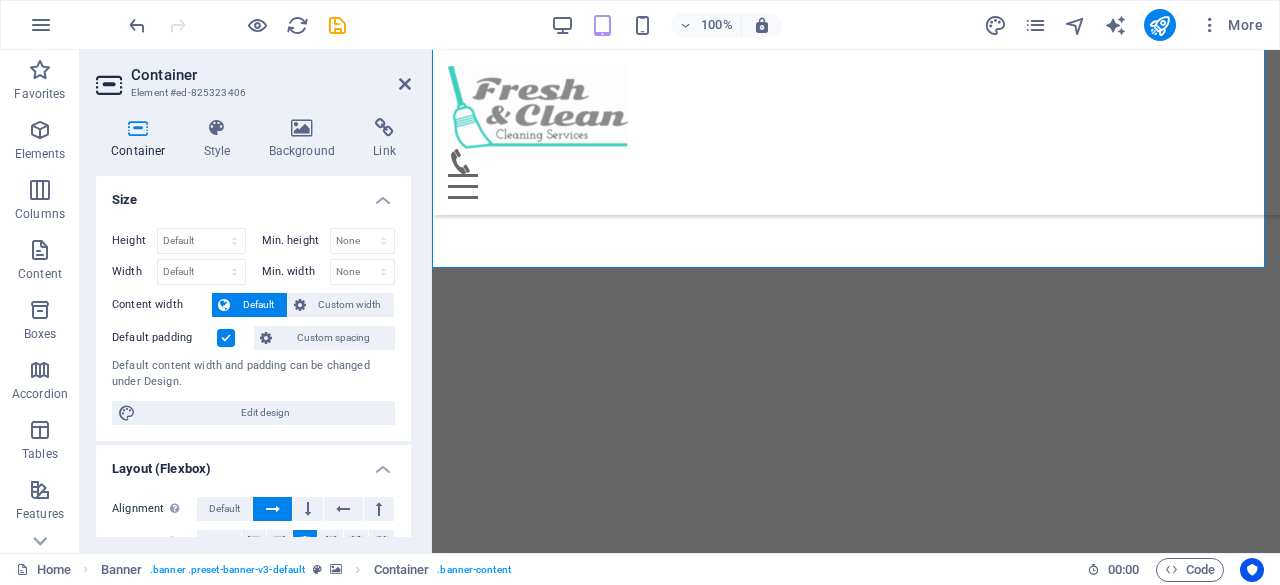 drag, startPoint x: 414, startPoint y: 368, endPoint x: 406, endPoint y: 421, distance: 53.600372 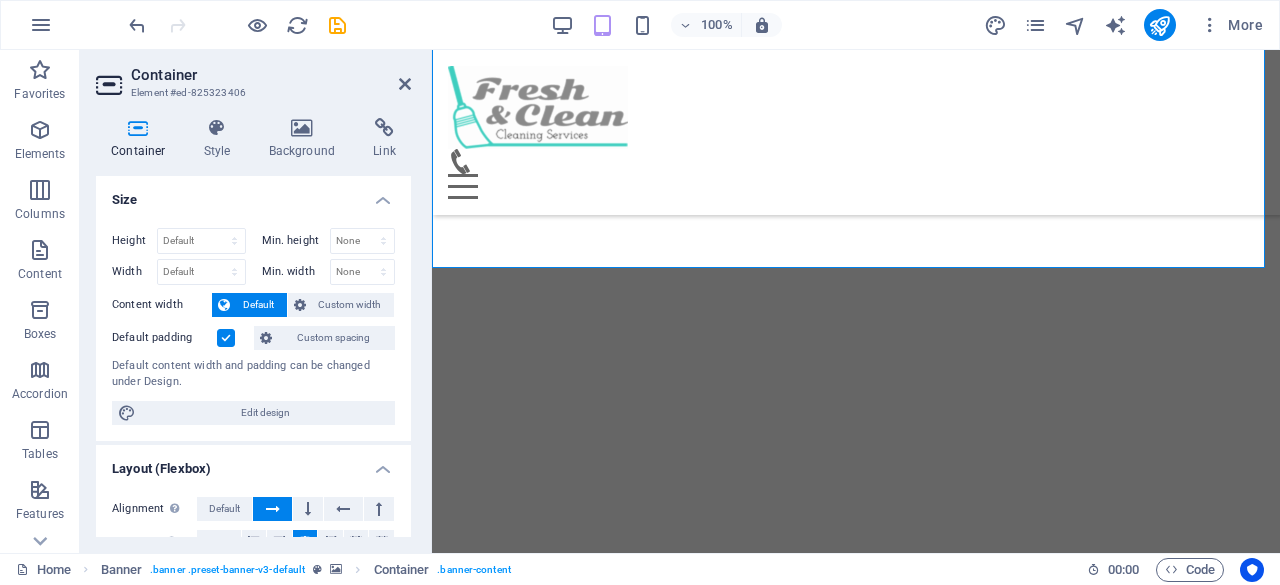 click on "Container Style Background Link Size Height Default px rem % vh vw Min. height None px rem % vh vw Width Default px rem % em vh vw Min. width None px rem % vh vw Content width Default Custom width Width Default px rem % em vh vw Min. width None px rem % vh vw Default padding Custom spacing Default content width and padding can be changed under Design. Edit design Layout (Flexbox) Alignment Determines the flex direction. Default Main axis Determine how elements should behave along the main axis inside this container (justify content). Default Side axis Control the vertical direction of the element inside of the container (align items). Default Wrap Default On Off Fill Controls the distances and direction of elements on the y-axis across several lines (align content). Default Accessibility ARIA helps assistive technologies (like screen readers) to understand the role, state, and behavior of web elements Role The ARIA role defines the purpose of an element.  None Alert Article Banner Comment Fan" at bounding box center [253, 327] 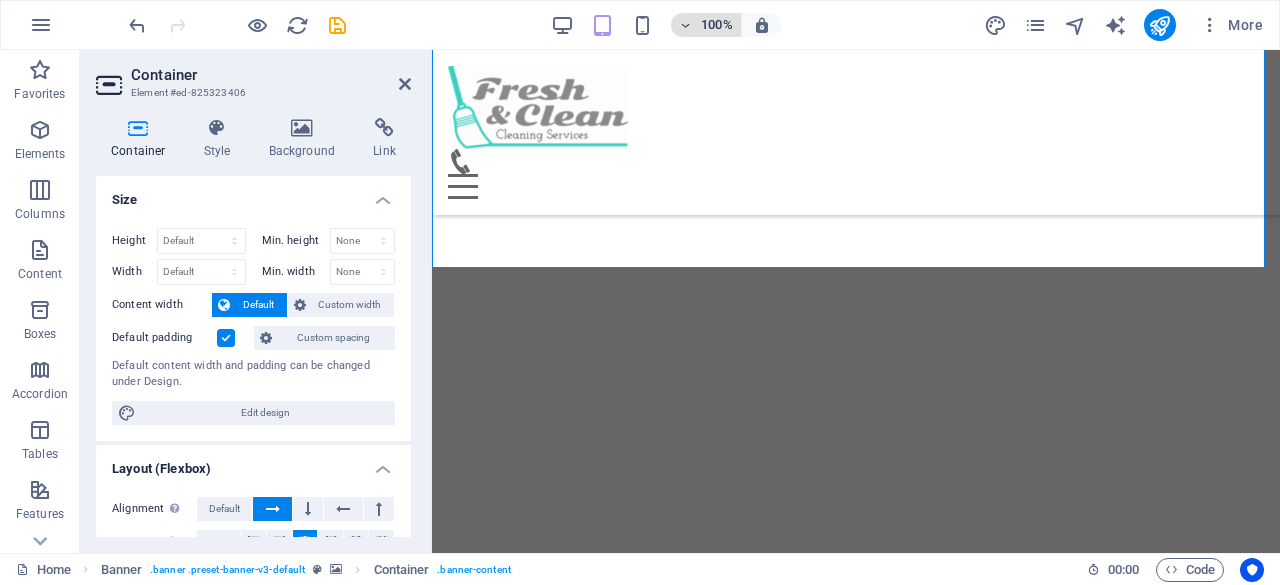 click on "100%" at bounding box center (717, 25) 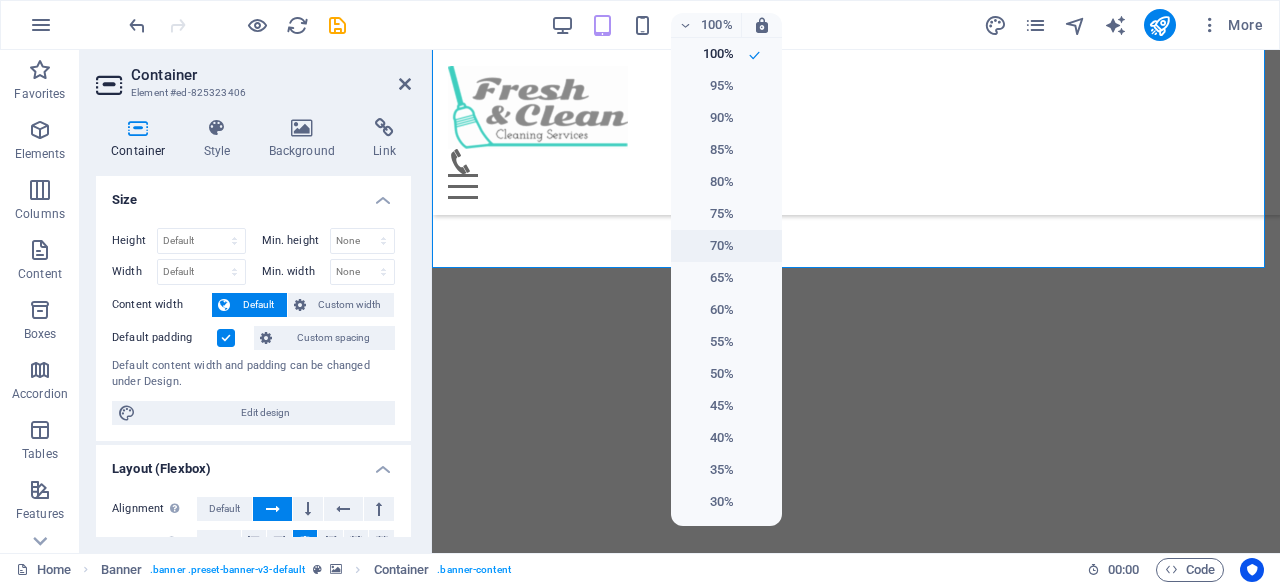 click on "70%" at bounding box center [708, 246] 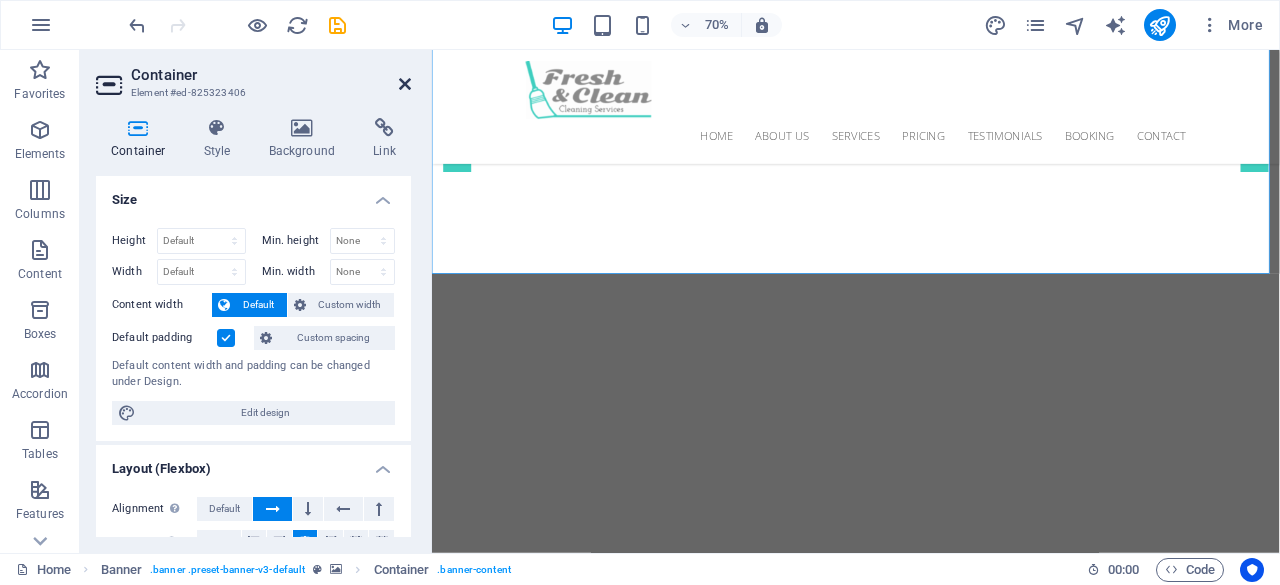 click at bounding box center [405, 84] 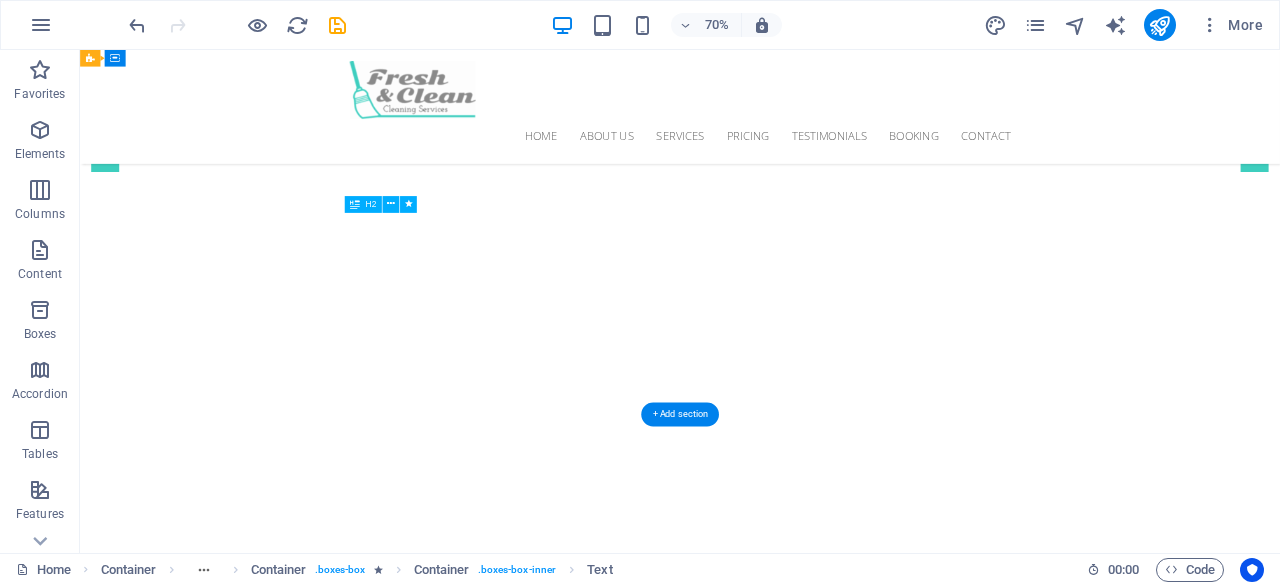 click on "Cleaning Service Provider in [CITY]" at bounding box center (937, 636) 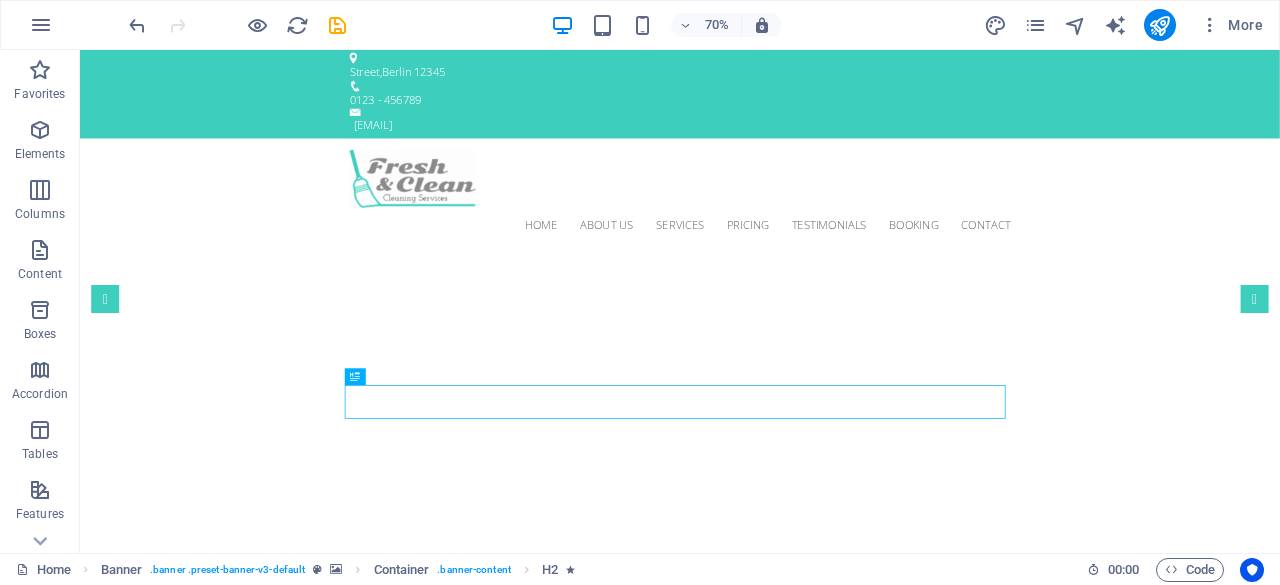 scroll, scrollTop: 0, scrollLeft: 0, axis: both 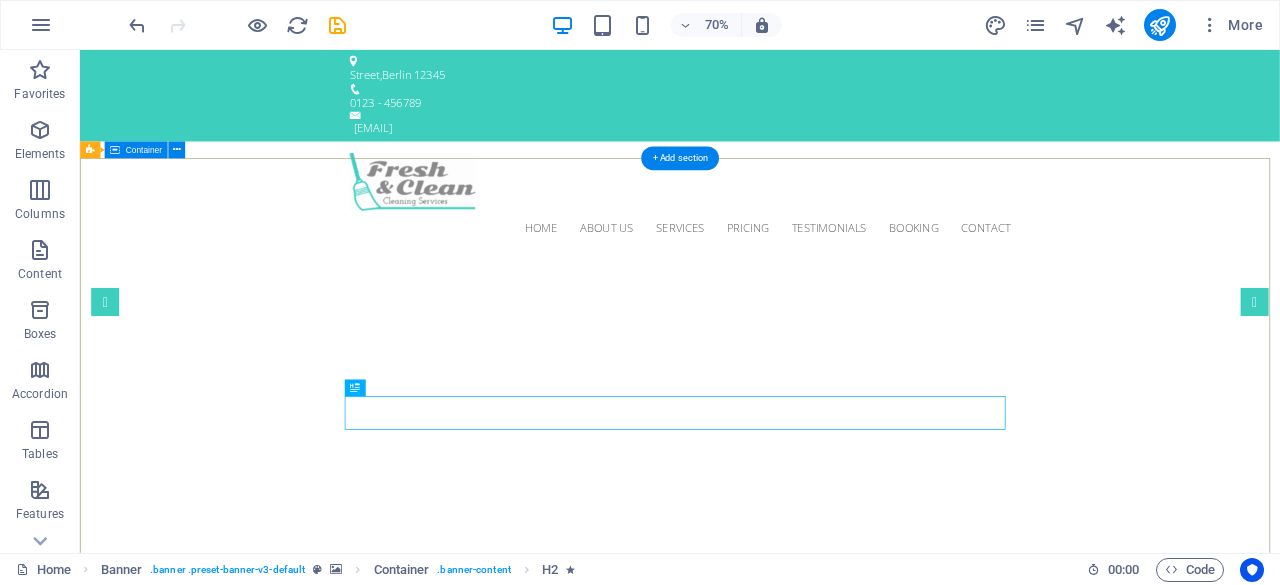 click on "Professional. Affordable. Reliable.  Cleaning Service Provider in  Berlin" at bounding box center [937, 1170] 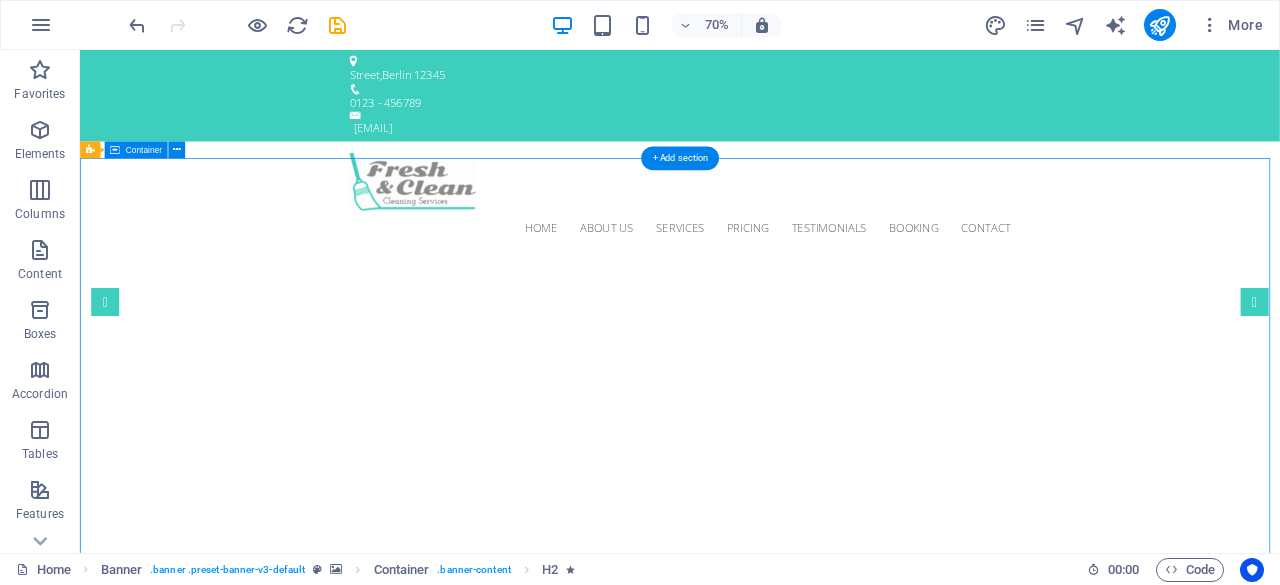 click on "Professional. Affordable. Reliable.  Cleaning Service Provider in  Berlin" at bounding box center (937, 1170) 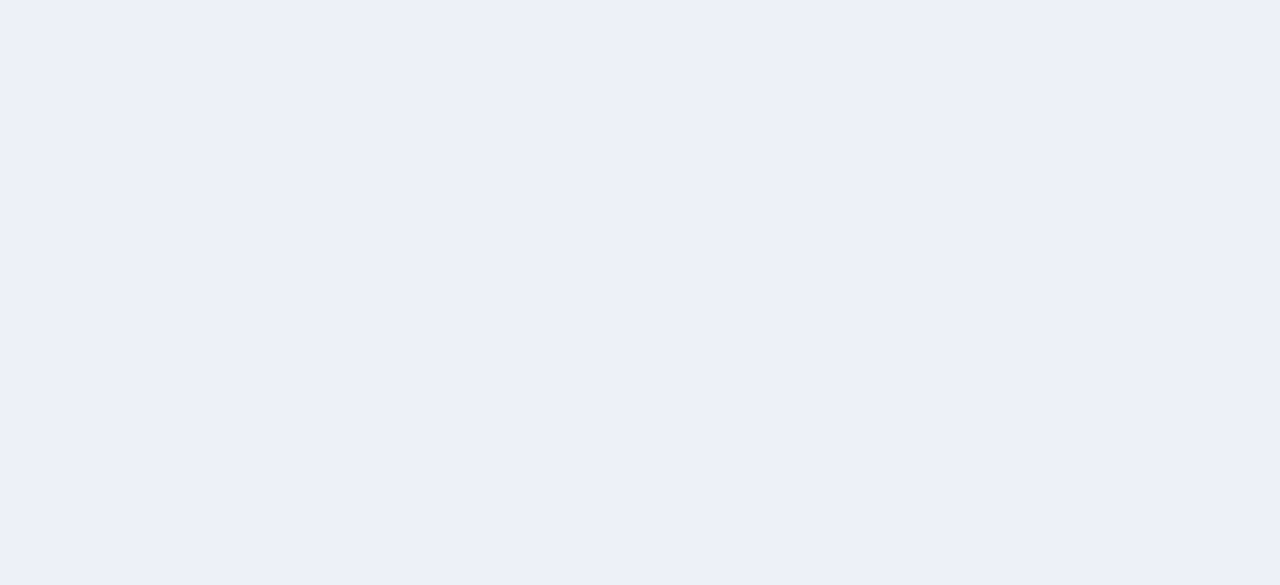 scroll, scrollTop: 0, scrollLeft: 0, axis: both 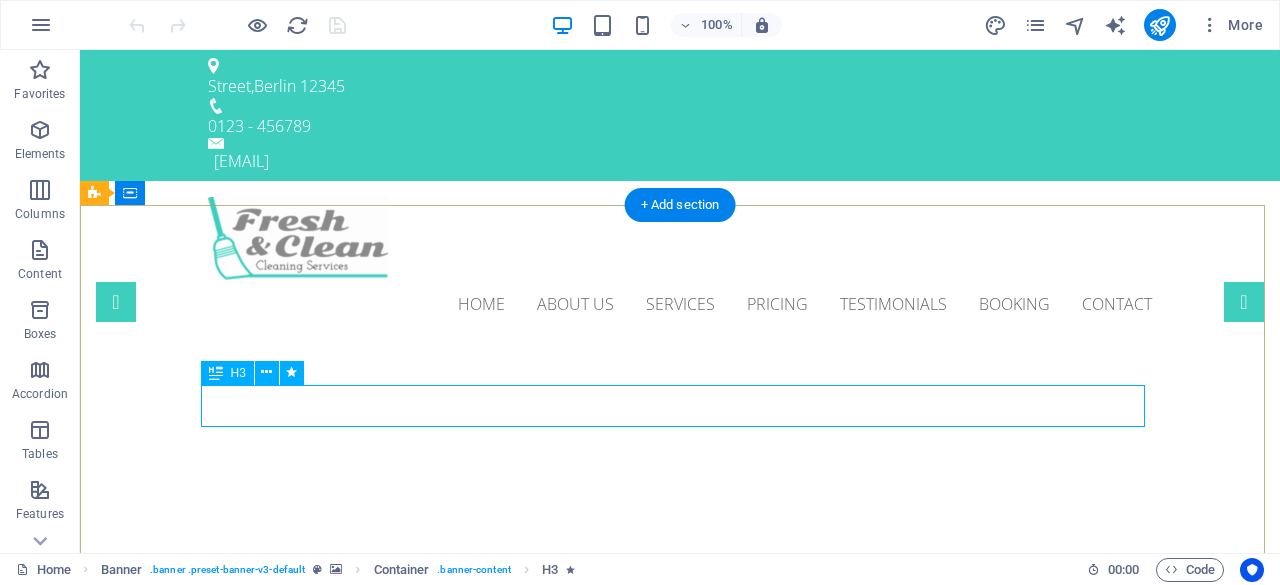 click on "Professional. Affordable. Reliable." at bounding box center (680, 925) 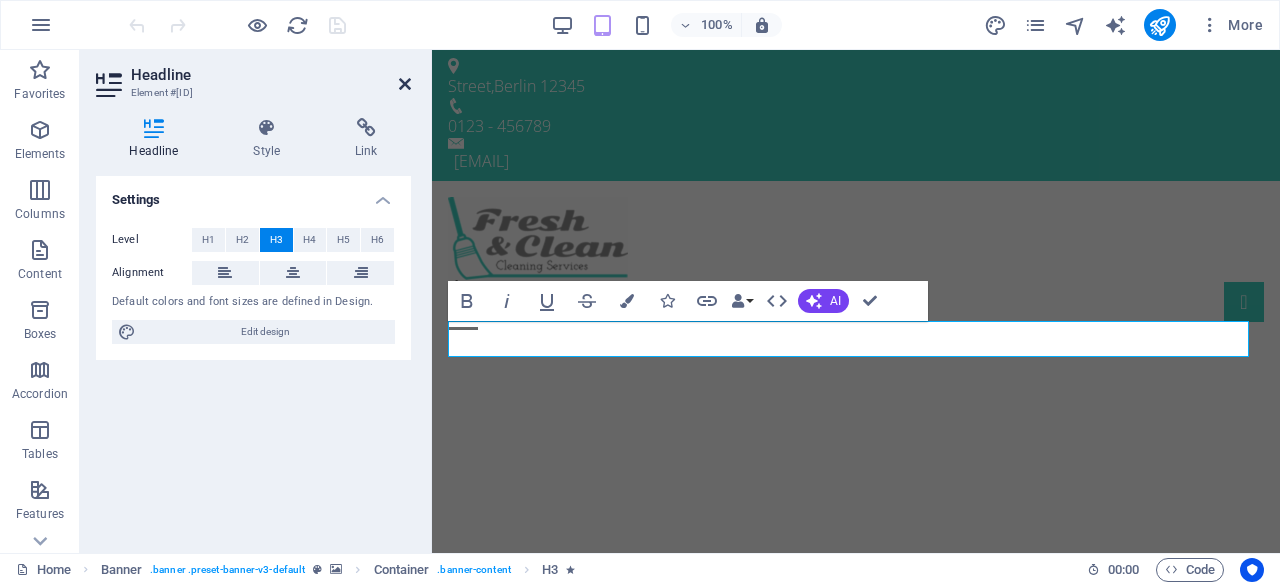 click on "Headline Element #[ID]" at bounding box center [253, 76] 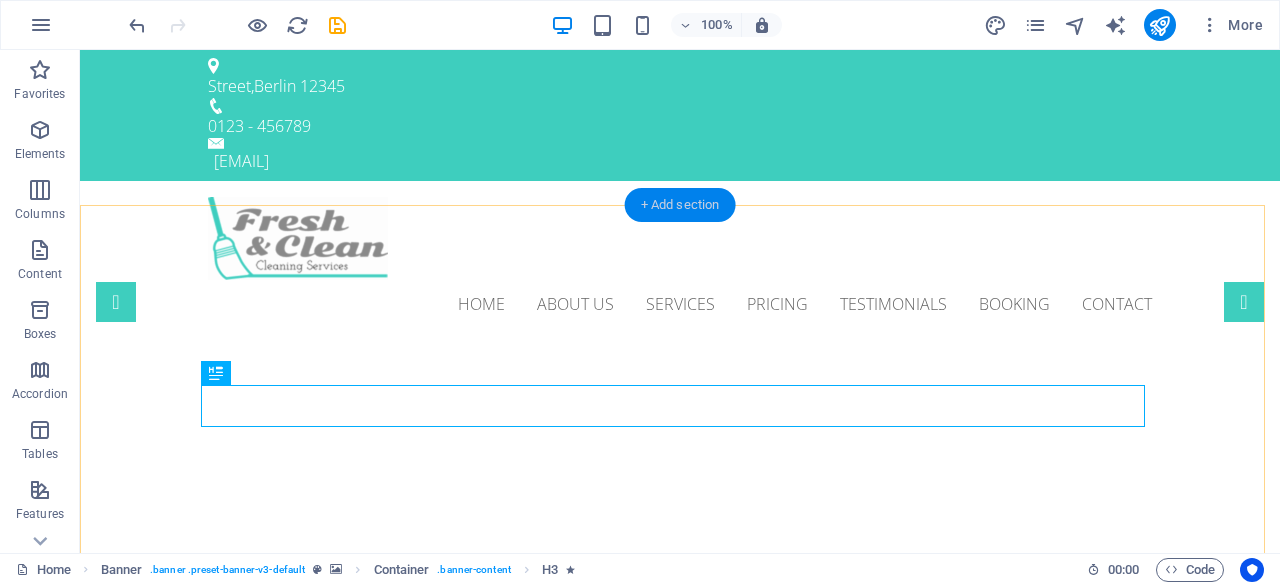 click on "+ Add section" at bounding box center (680, 205) 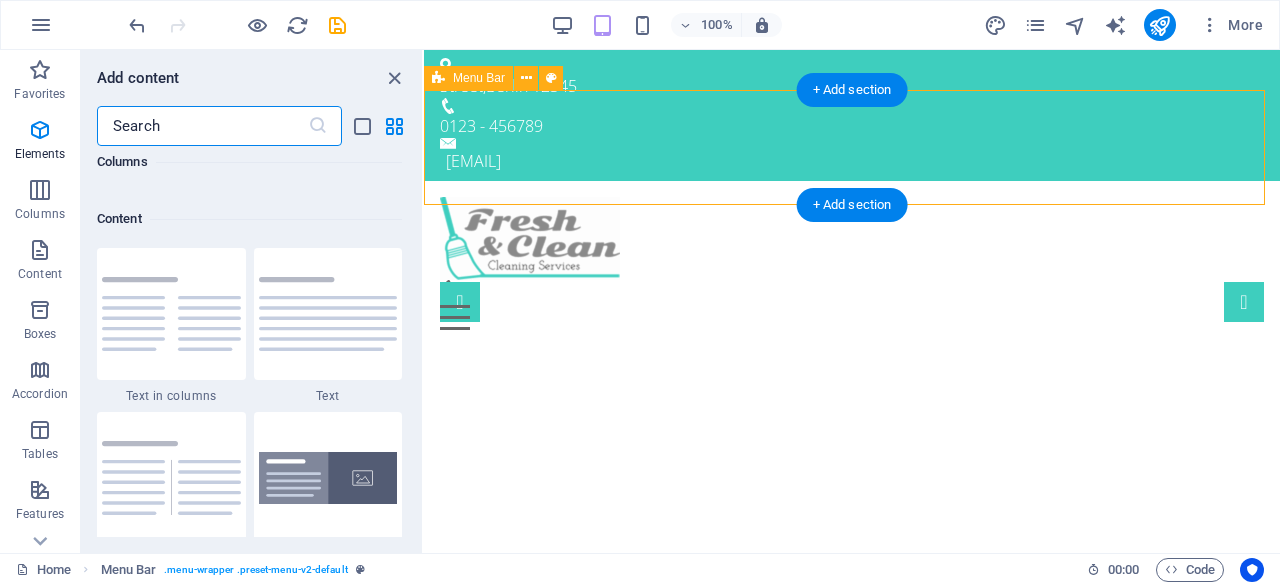 scroll, scrollTop: 3499, scrollLeft: 0, axis: vertical 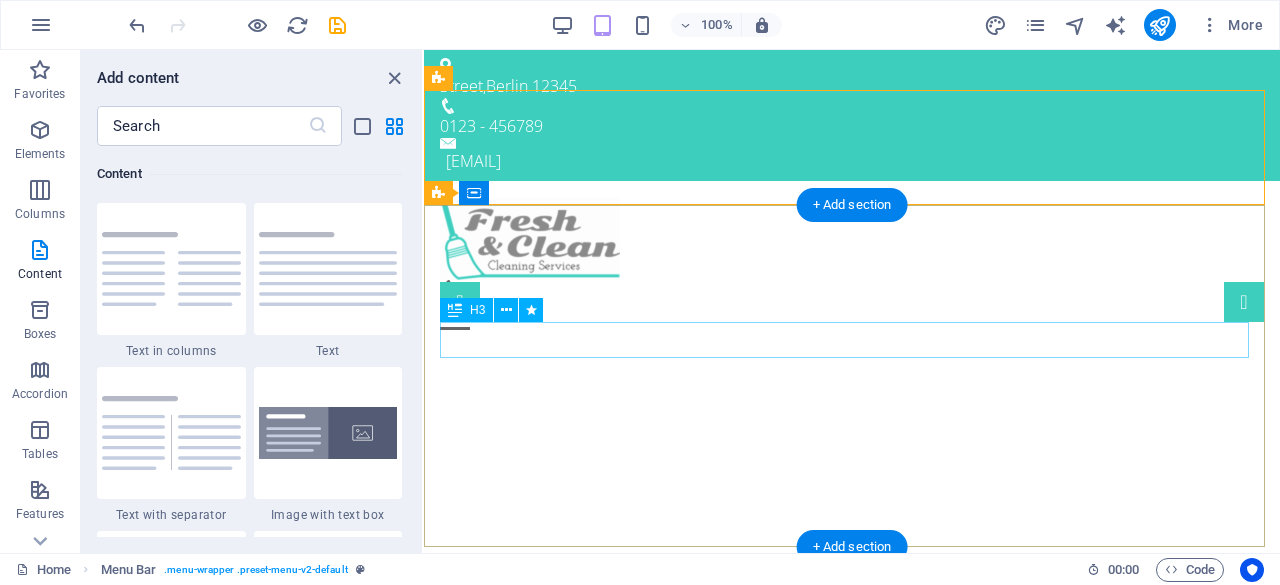 click on "Professional. Affordable. Reliable." at bounding box center (852, 924) 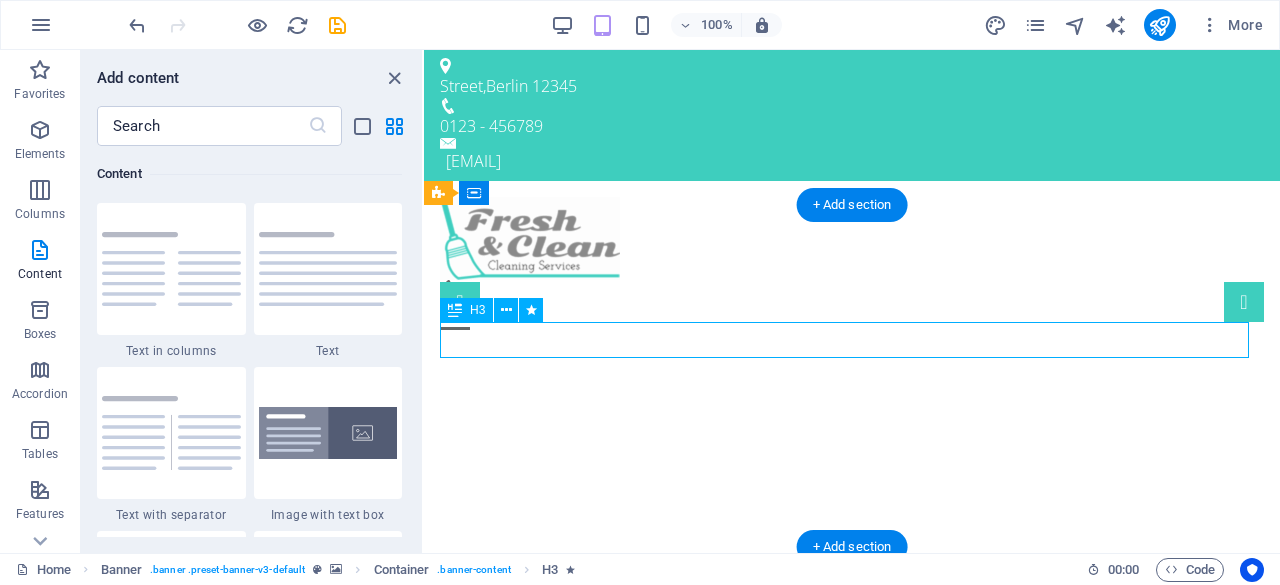 click on "Professional. Affordable. Reliable." at bounding box center [852, 924] 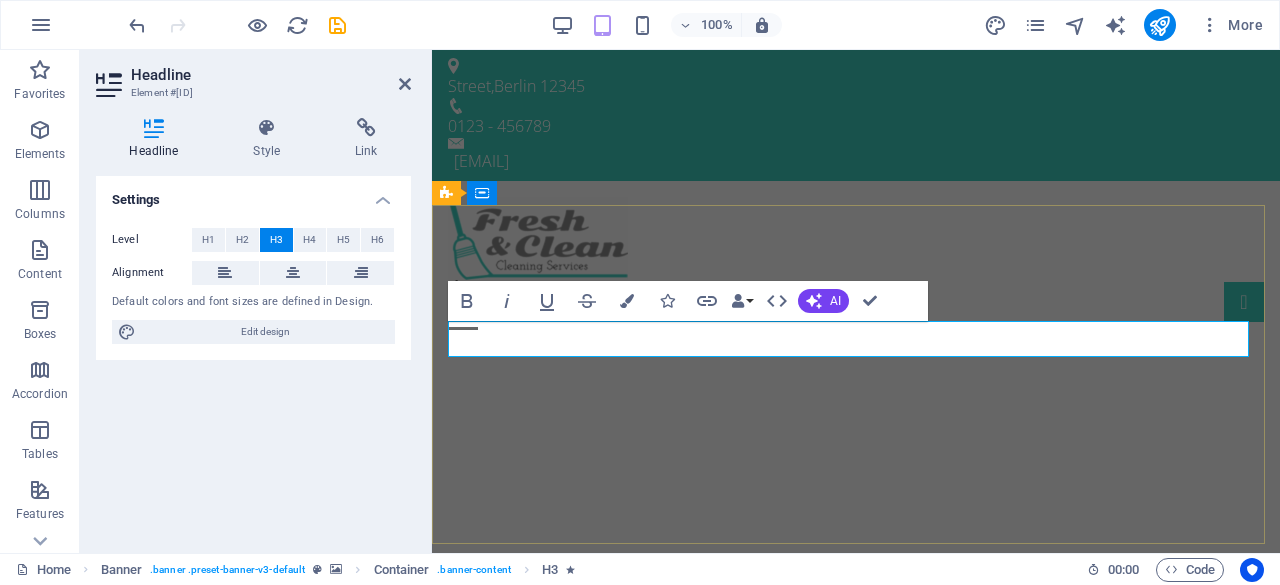 type 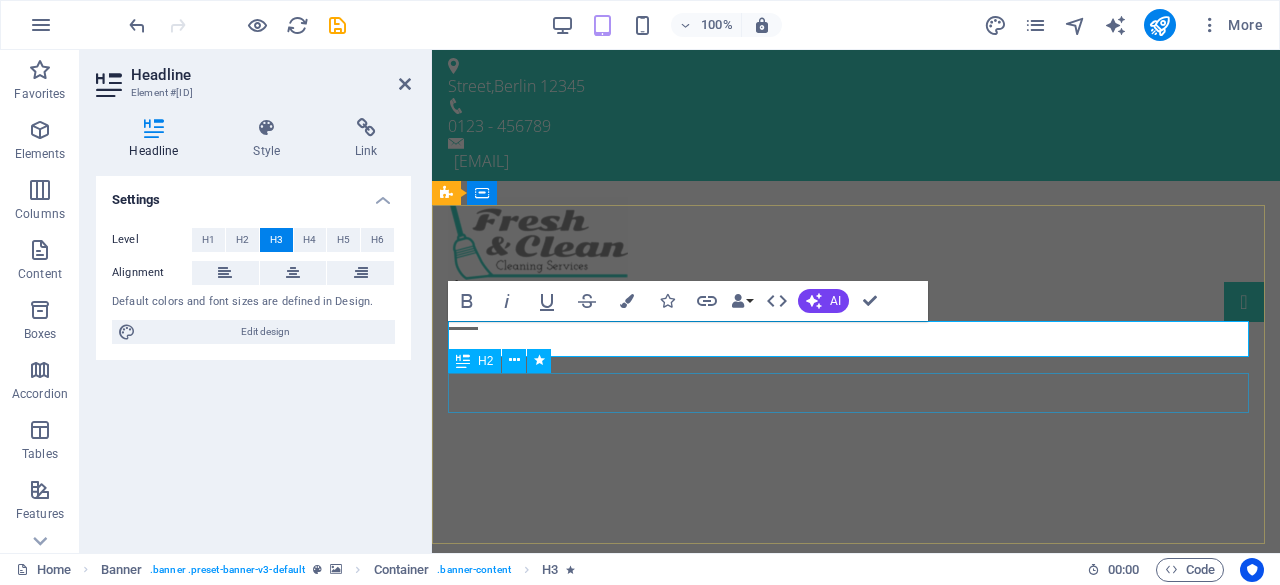 drag, startPoint x: 940, startPoint y: 344, endPoint x: 1090, endPoint y: 395, distance: 158.43295 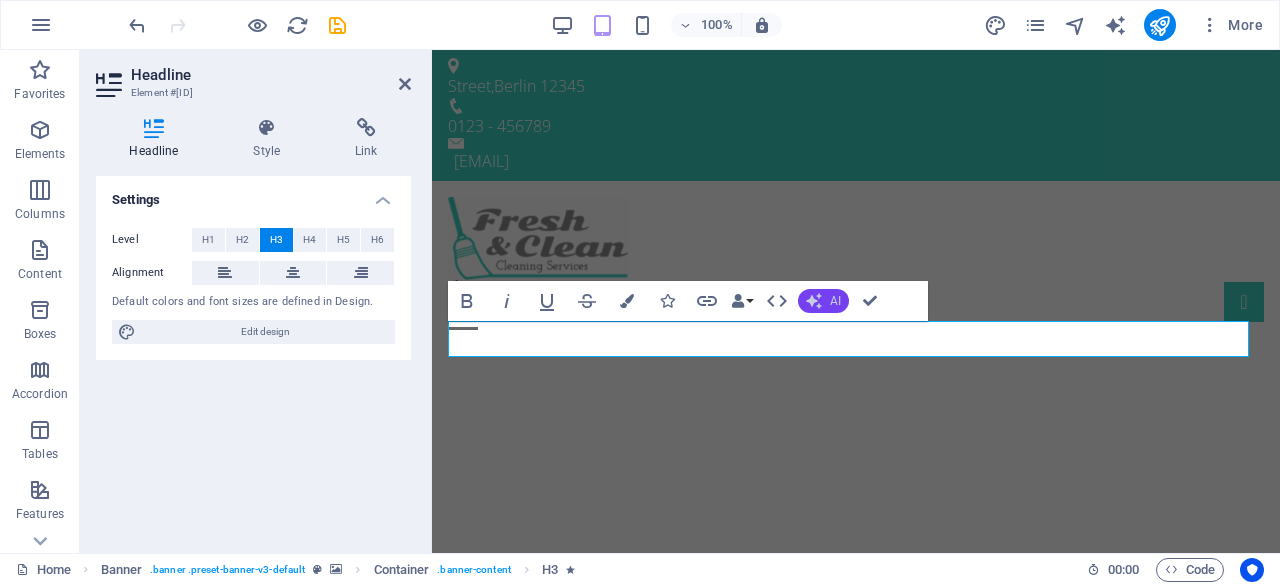 click 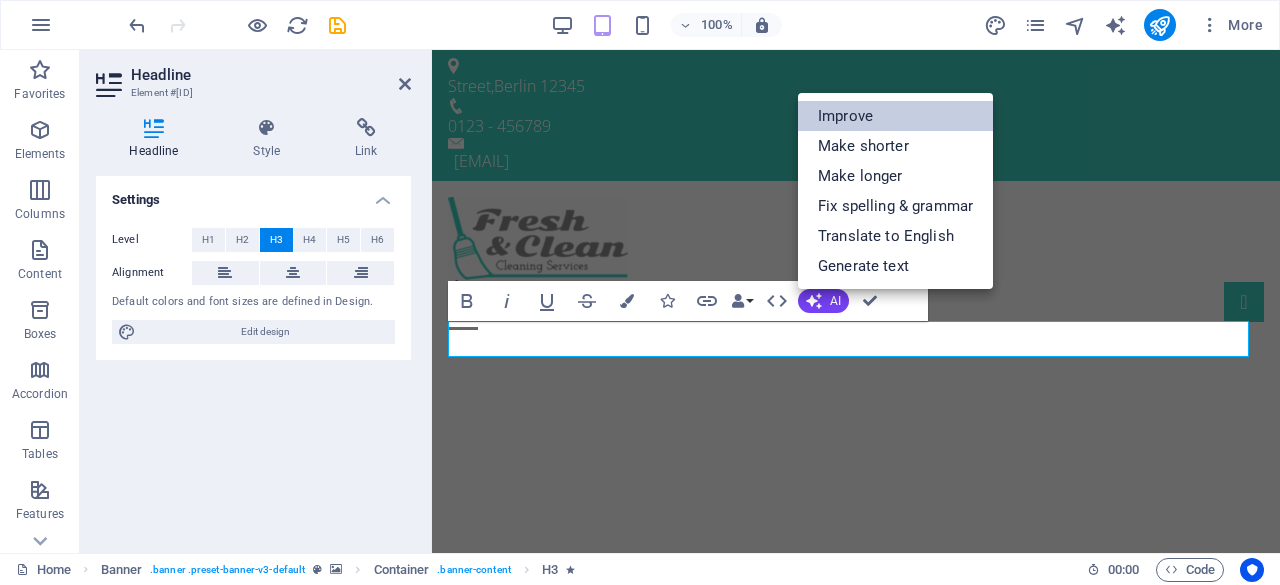 click on "Improve" at bounding box center (895, 116) 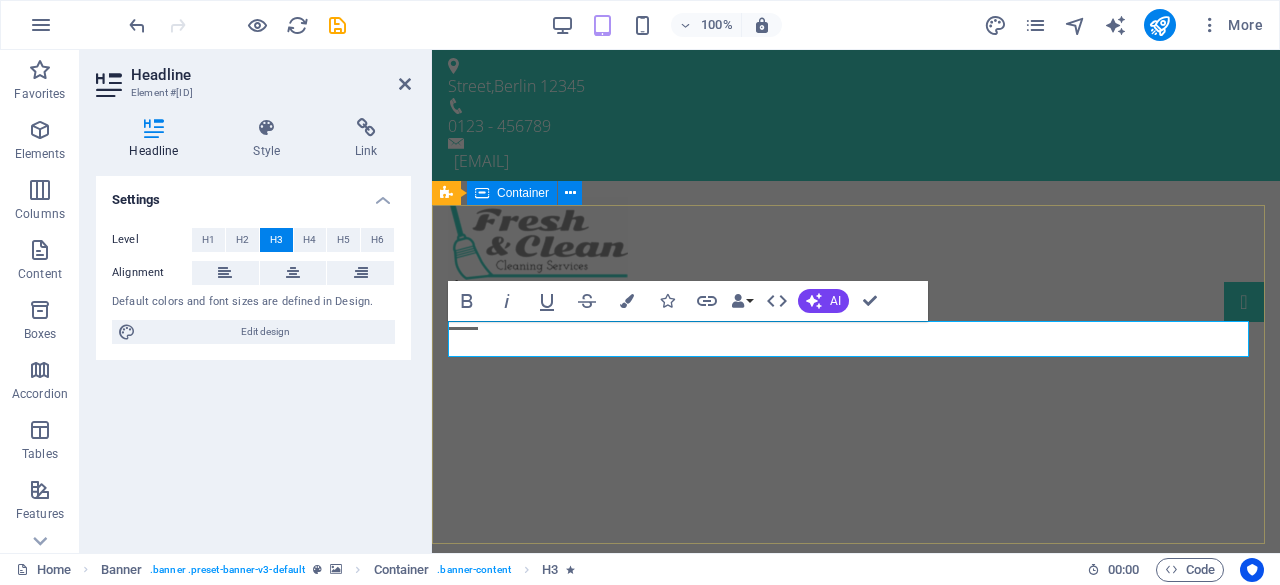 click on "Certified for Durability and Guaranteed Quality Cleaning Service Provider in [CITY]" at bounding box center [856, 819] 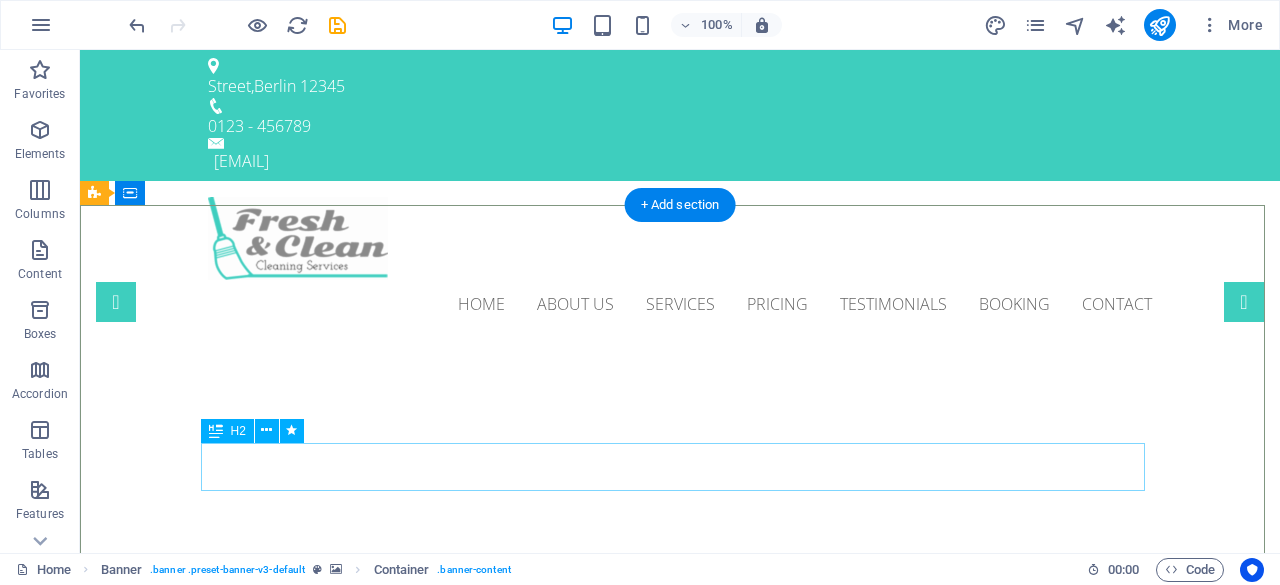 click on "Cleaning Service Provider in [CITY]" at bounding box center (680, 986) 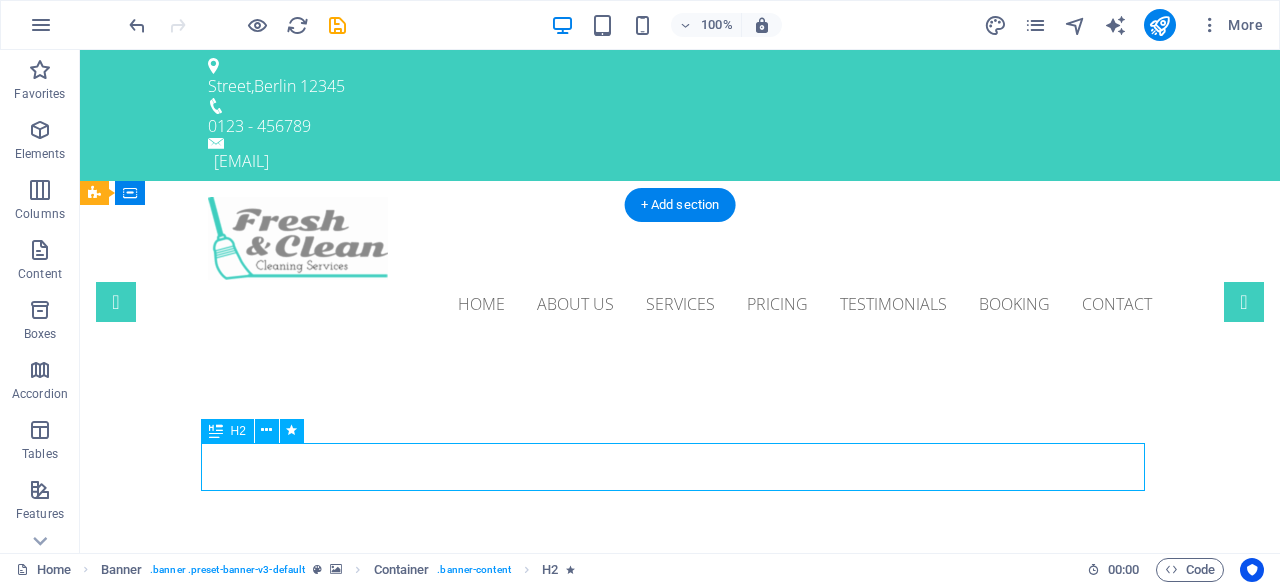 click on "Cleaning Service Provider in [CITY]" at bounding box center (680, 986) 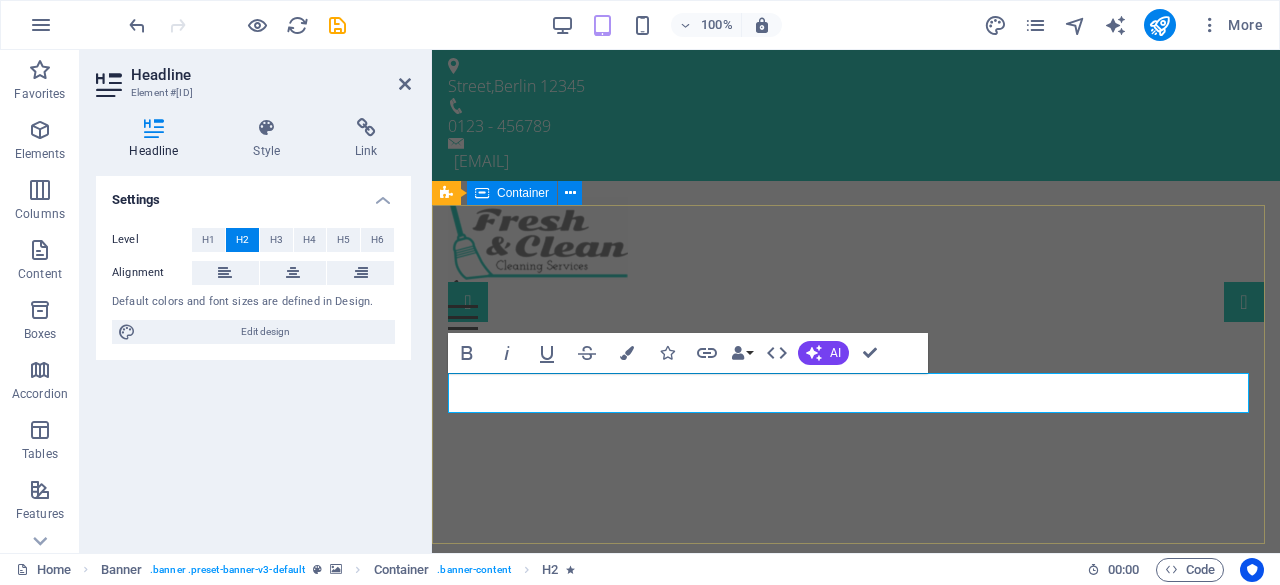 click on "Certified for Durability and Guaranteed Quality Cleaning Service Provider in [CITY]" at bounding box center [856, 960] 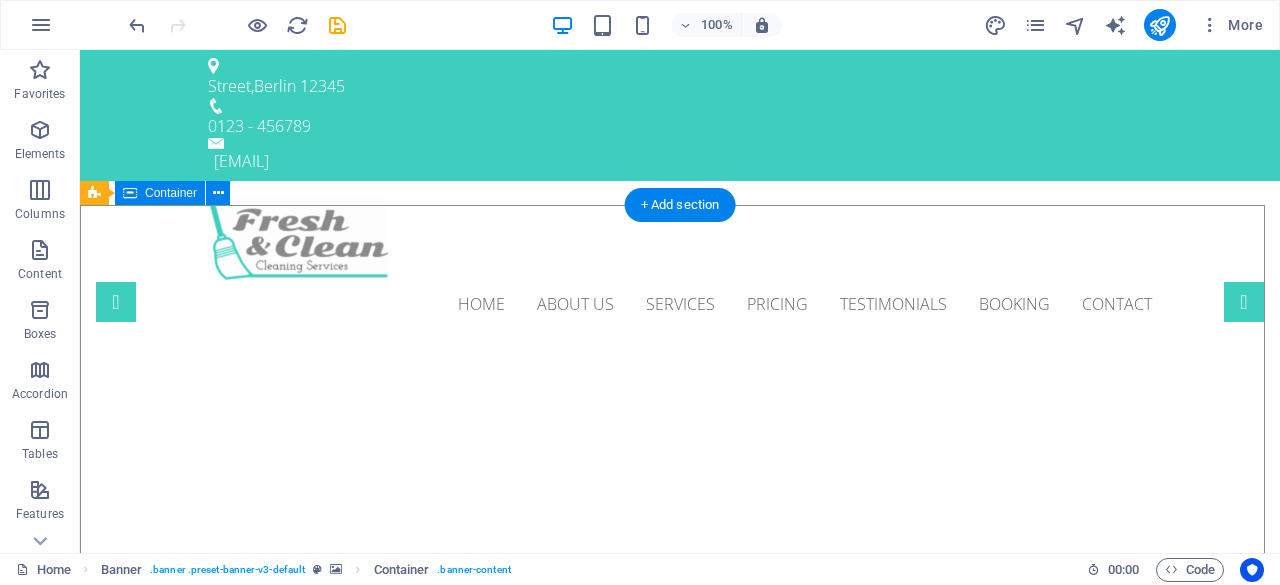 click on "Certified for Durability and Guaranteed Quality Cleaning Service Provider in [CITY]" at bounding box center [680, 964] 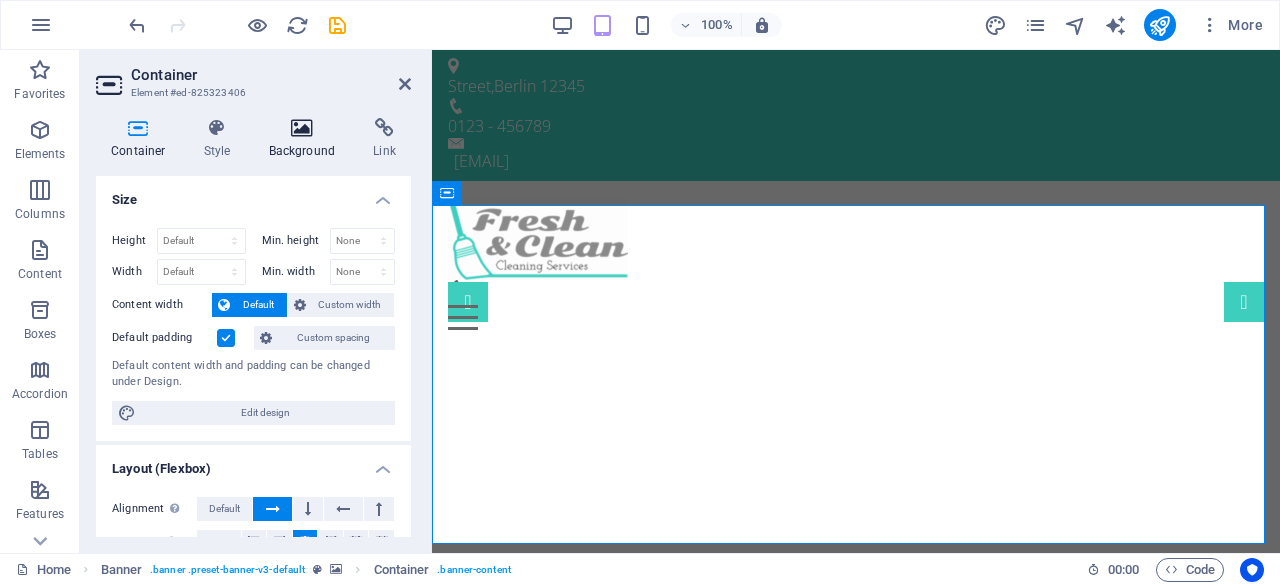 click on "Background" at bounding box center (306, 139) 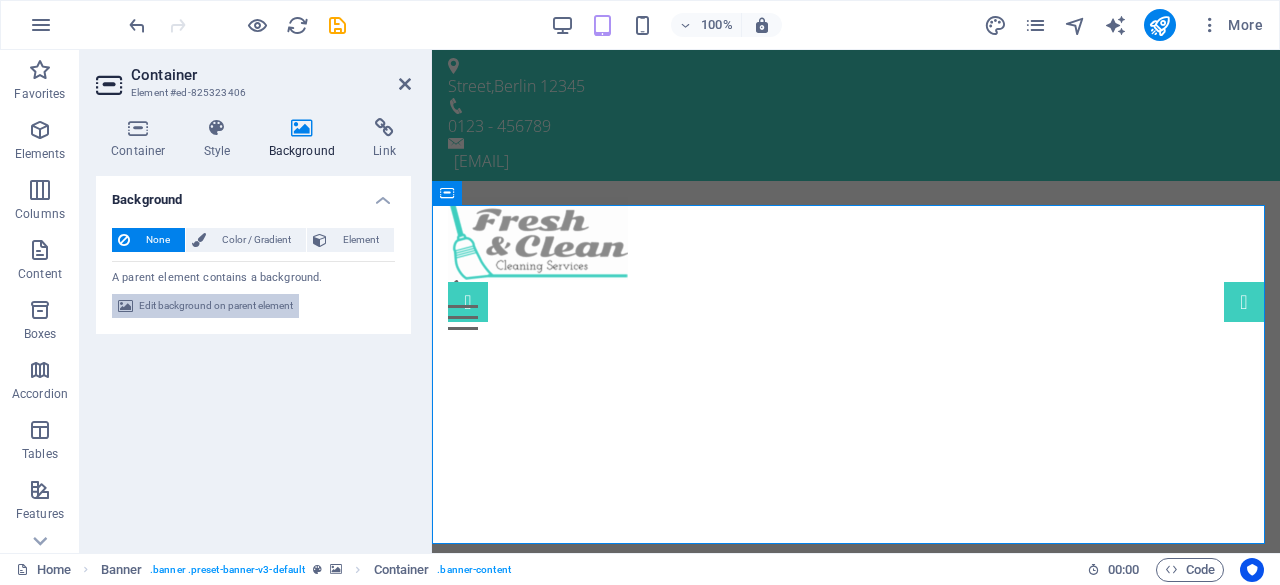 click on "Edit background on parent element" at bounding box center (216, 306) 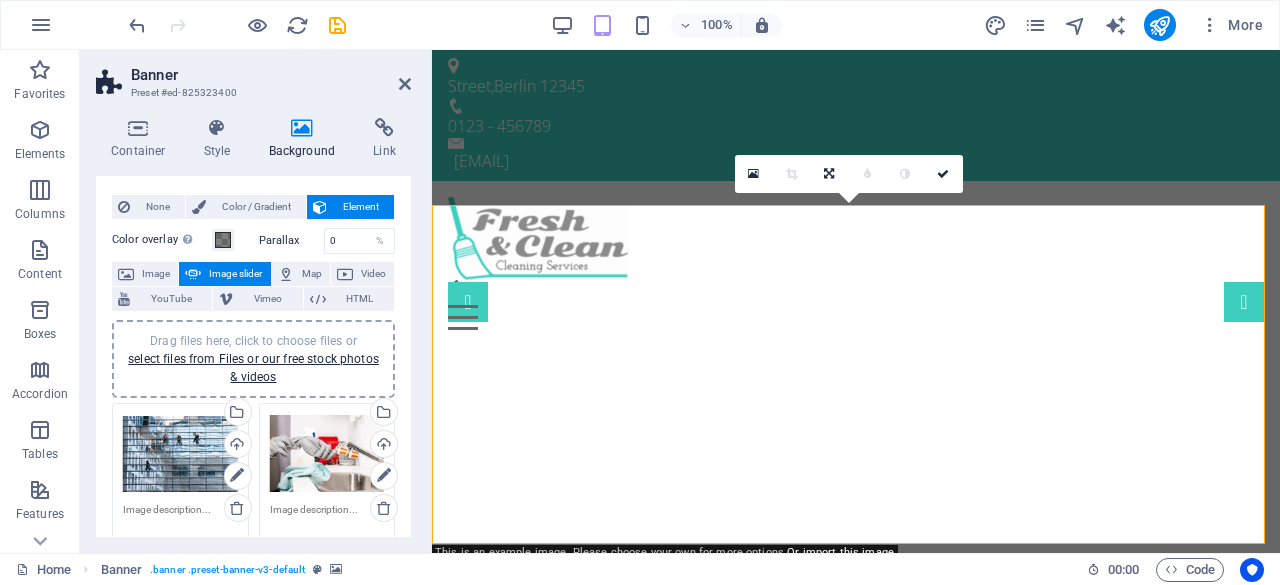 scroll, scrollTop: 37, scrollLeft: 0, axis: vertical 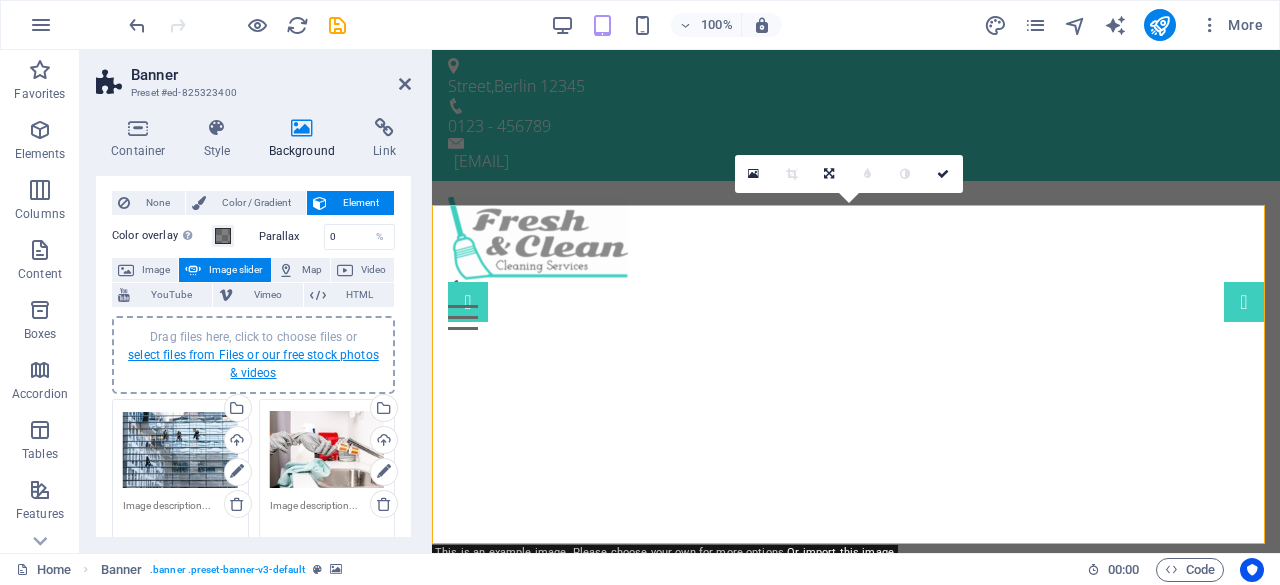 click on "select files from Files or our free stock photos & videos" at bounding box center [253, 364] 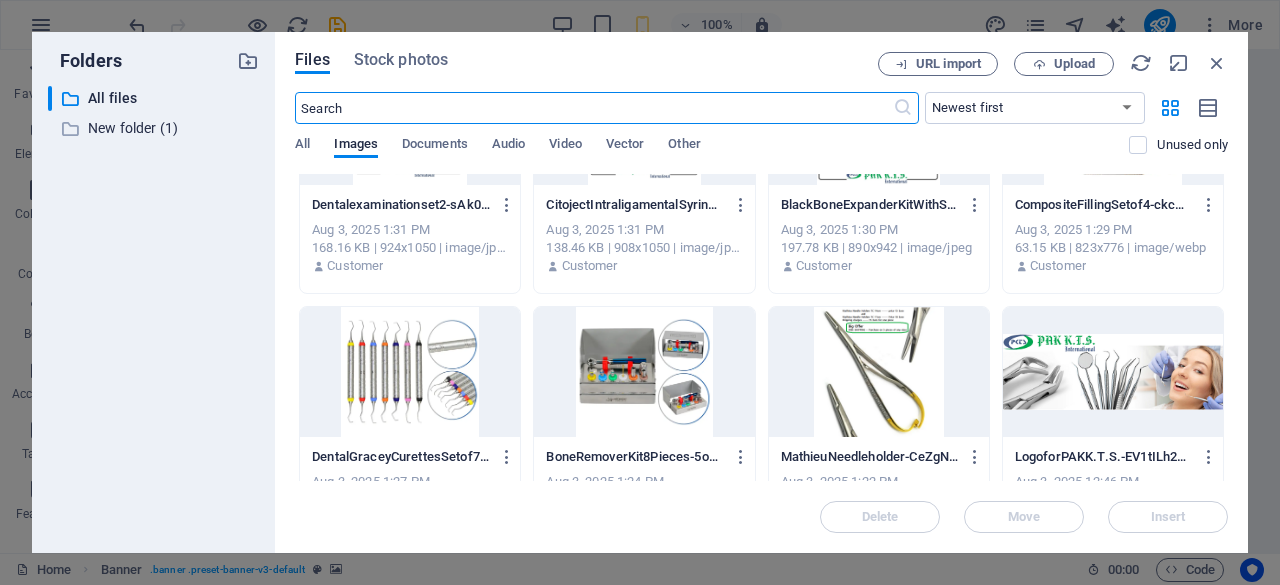 scroll, scrollTop: 185, scrollLeft: 0, axis: vertical 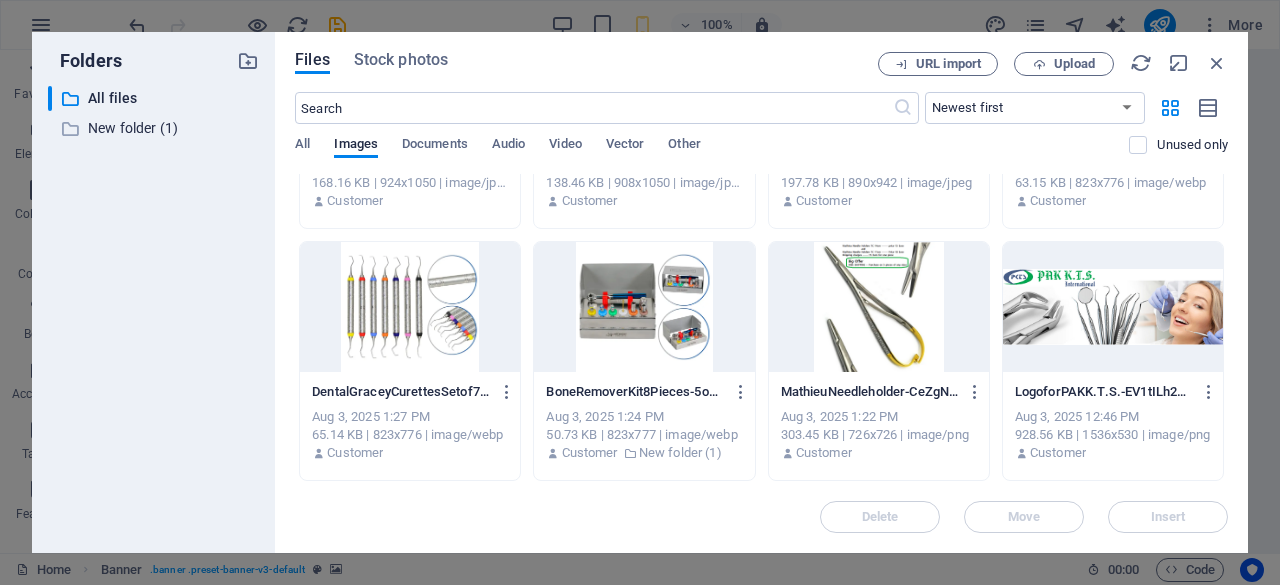 click at bounding box center (1113, 307) 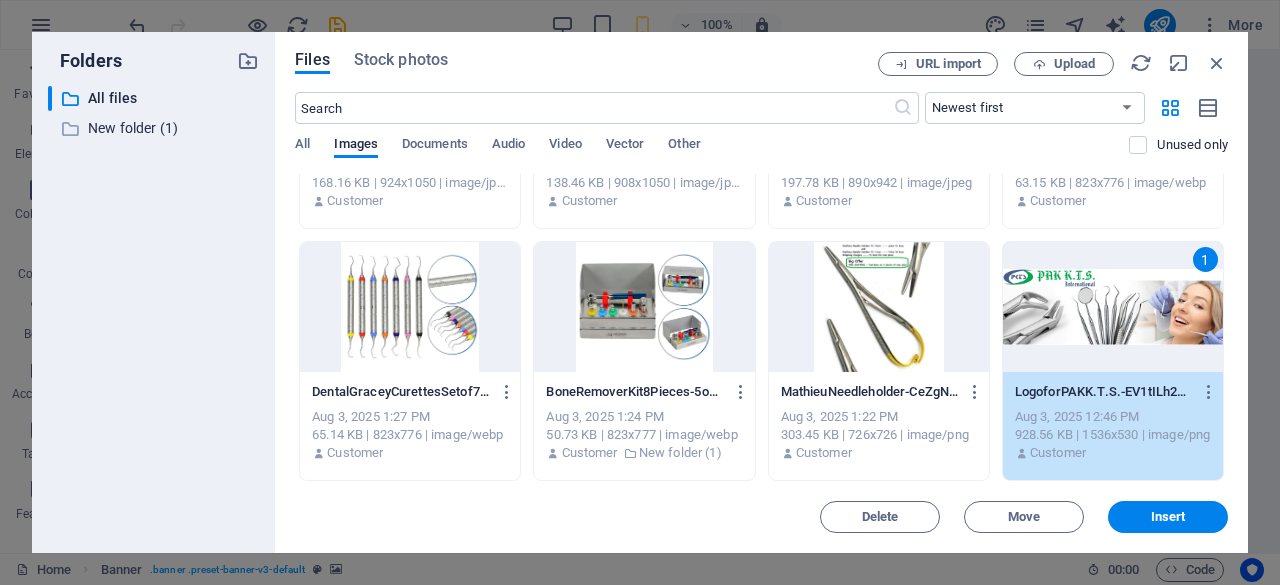 click on "1" at bounding box center (1113, 307) 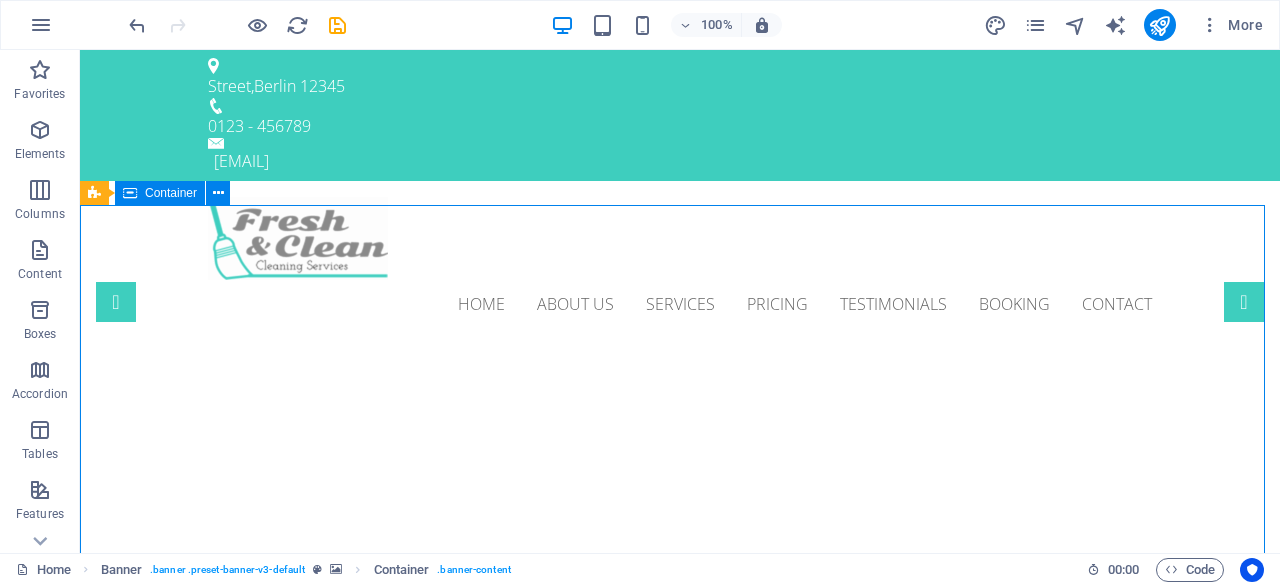 drag, startPoint x: 1210, startPoint y: 344, endPoint x: 1050, endPoint y: 308, distance: 164 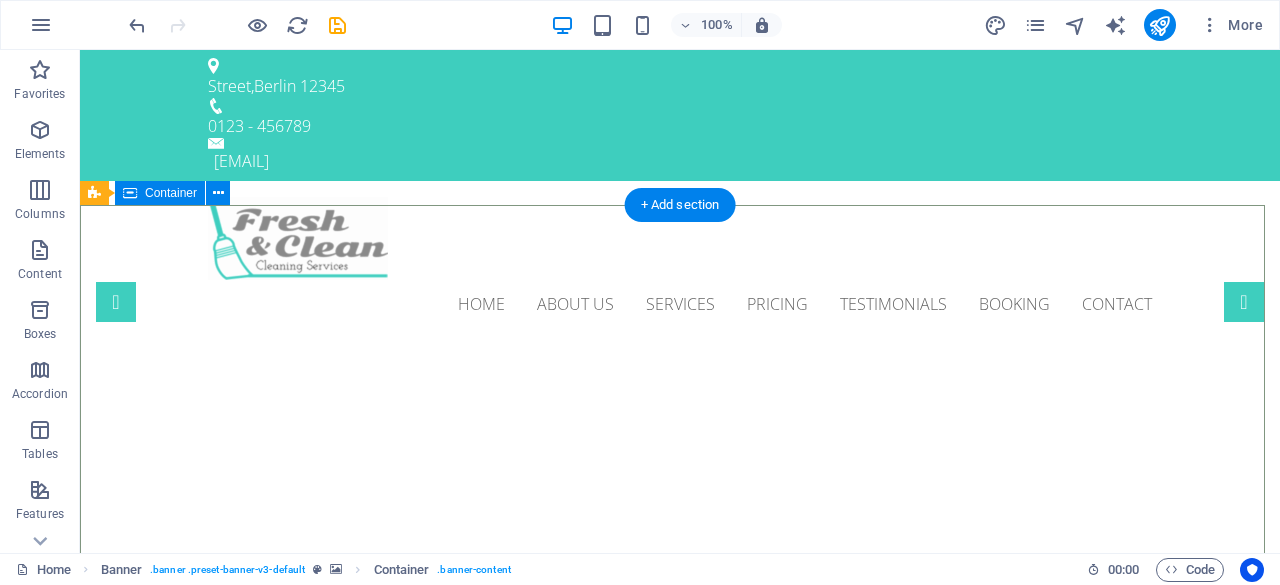 click on "Certified for Durability and Guaranteed Quality Cleaning Service Provider in [CITY]" at bounding box center (680, 964) 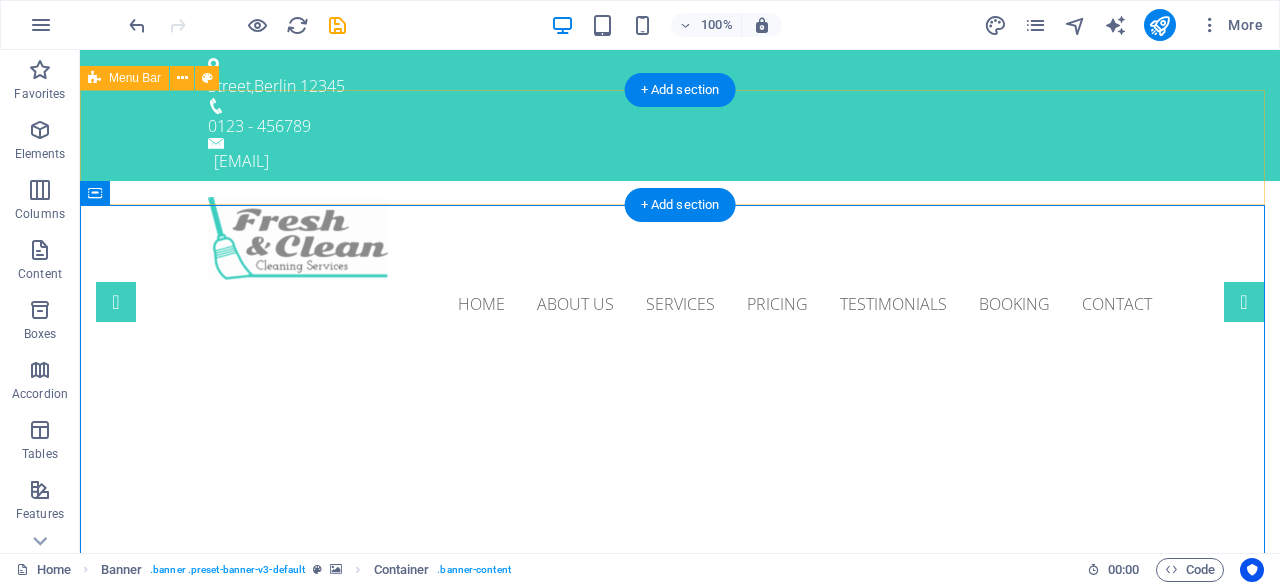 click on "Home About us Services Pricing Testimonials Booking Contact" at bounding box center (680, 262) 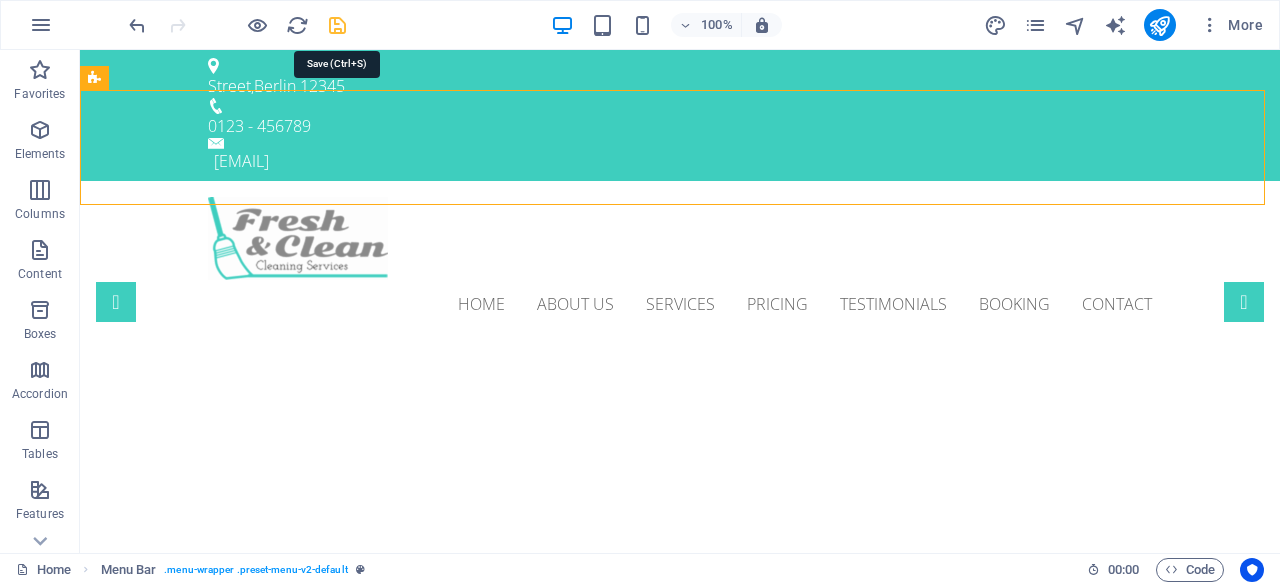 click at bounding box center [337, 25] 